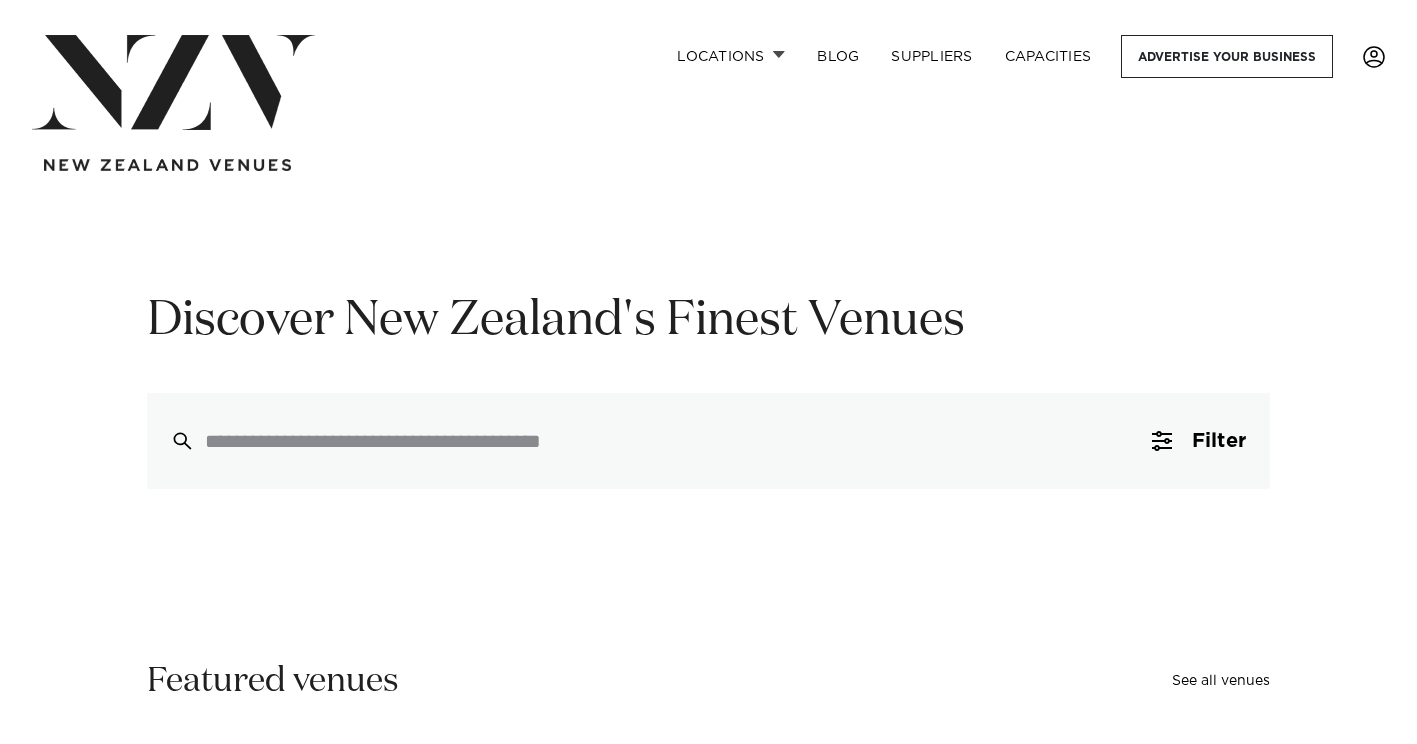 scroll, scrollTop: 0, scrollLeft: 0, axis: both 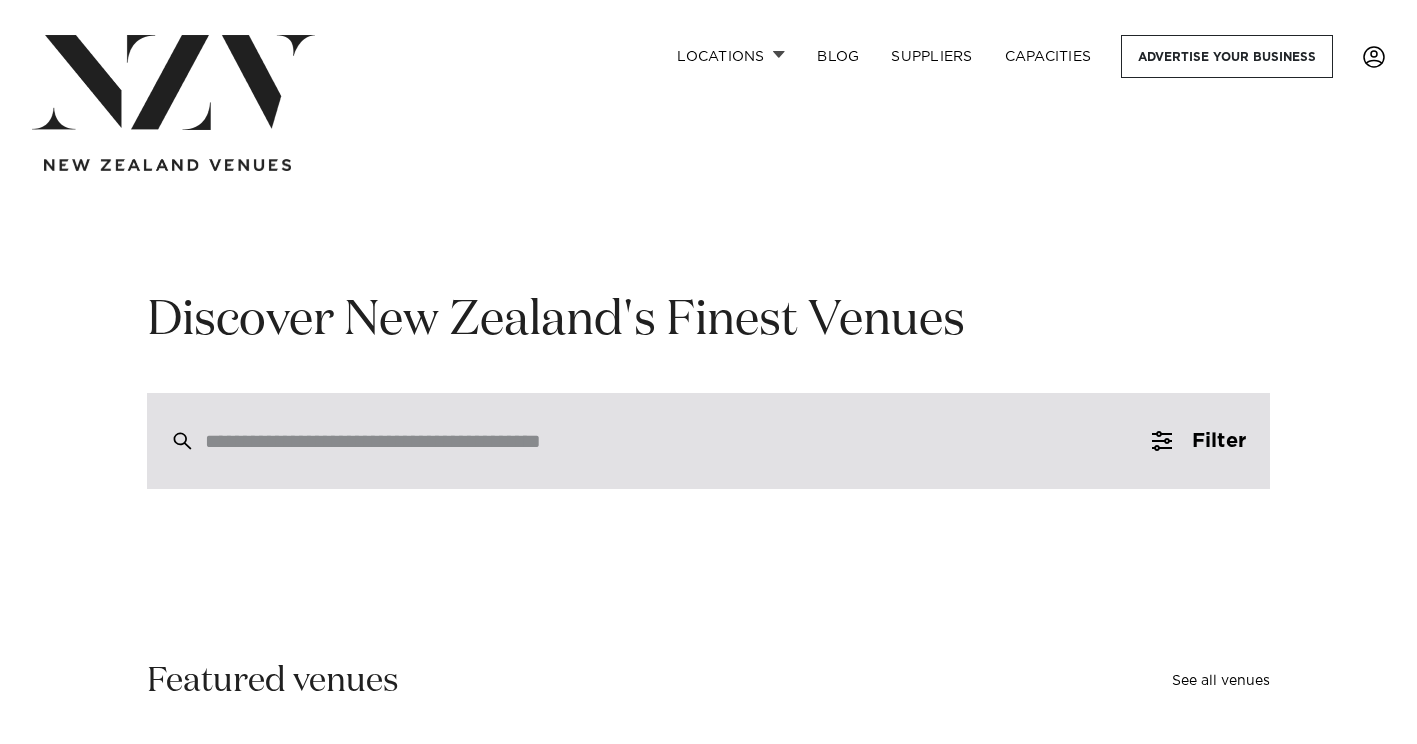 click at bounding box center [666, 441] 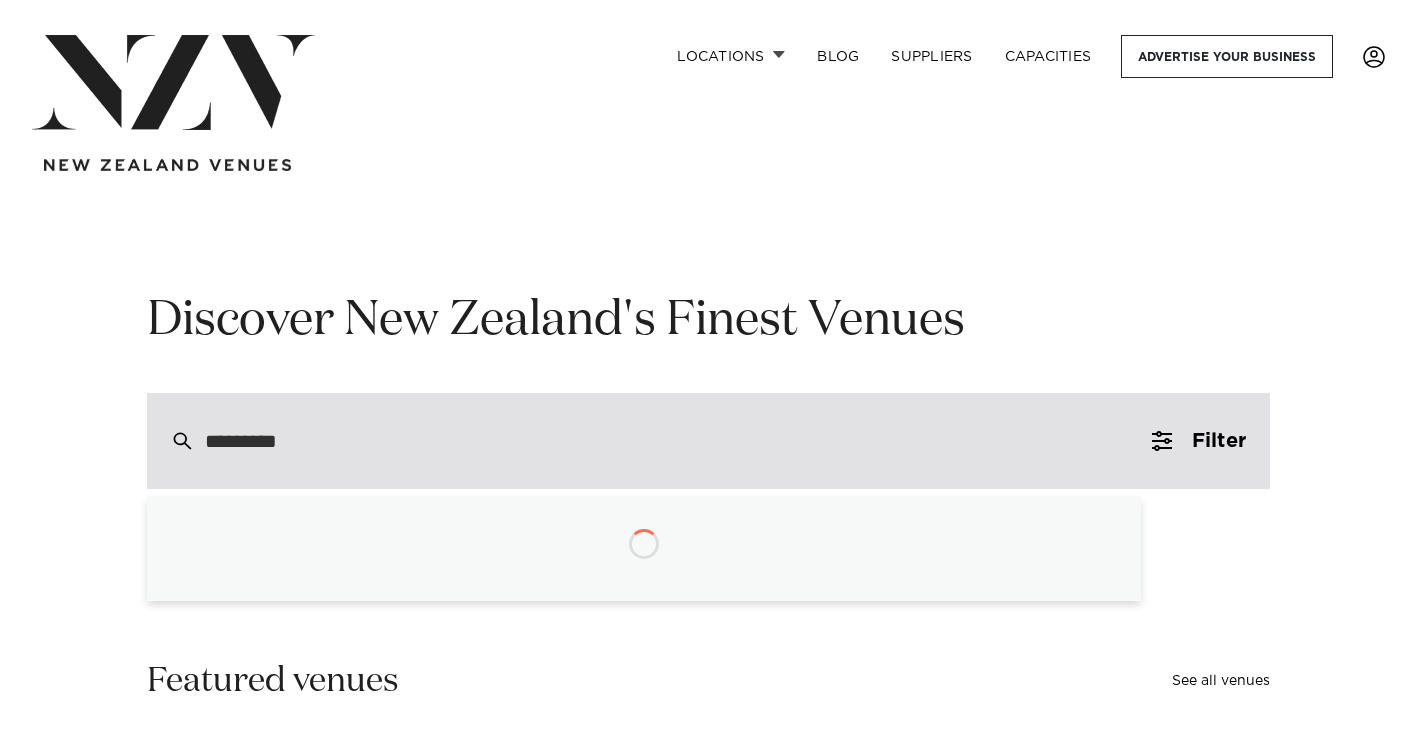 type on "**********" 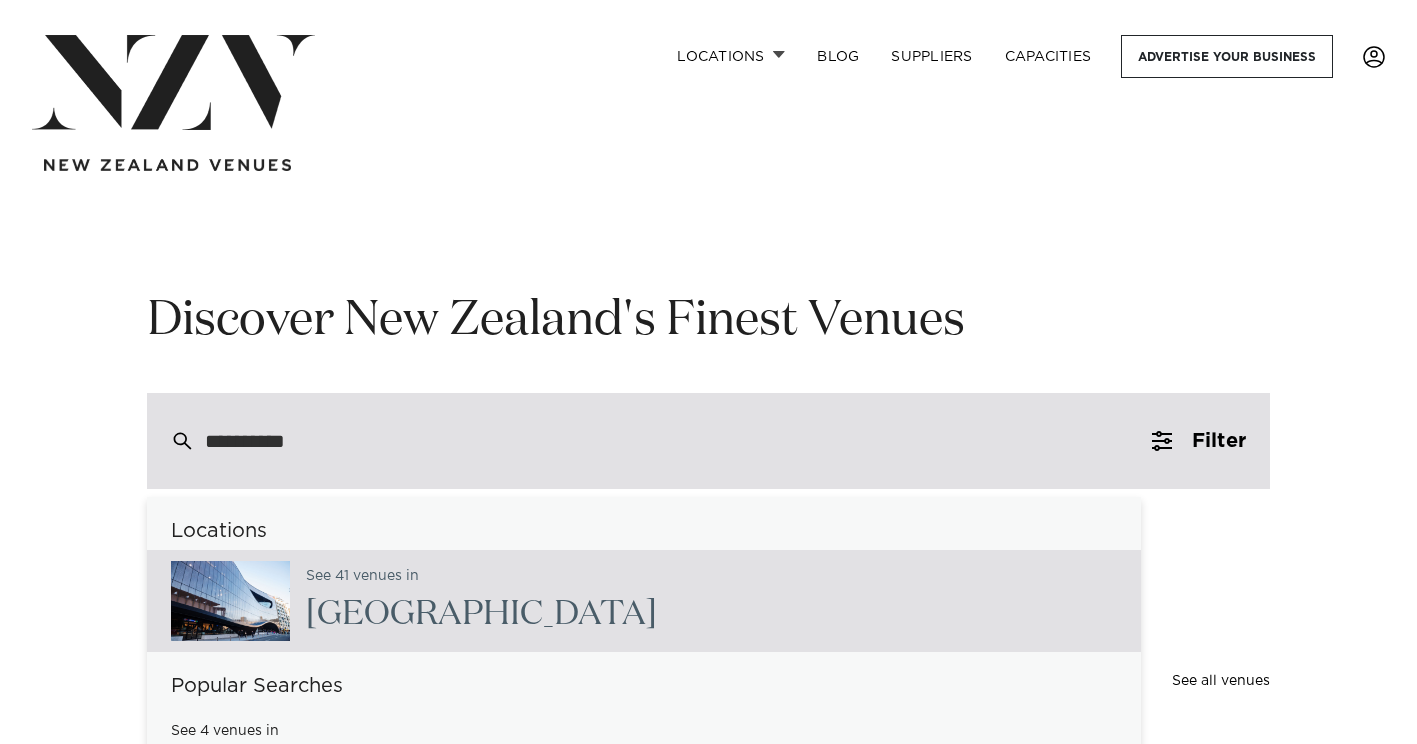click on "[GEOGRAPHIC_DATA]" 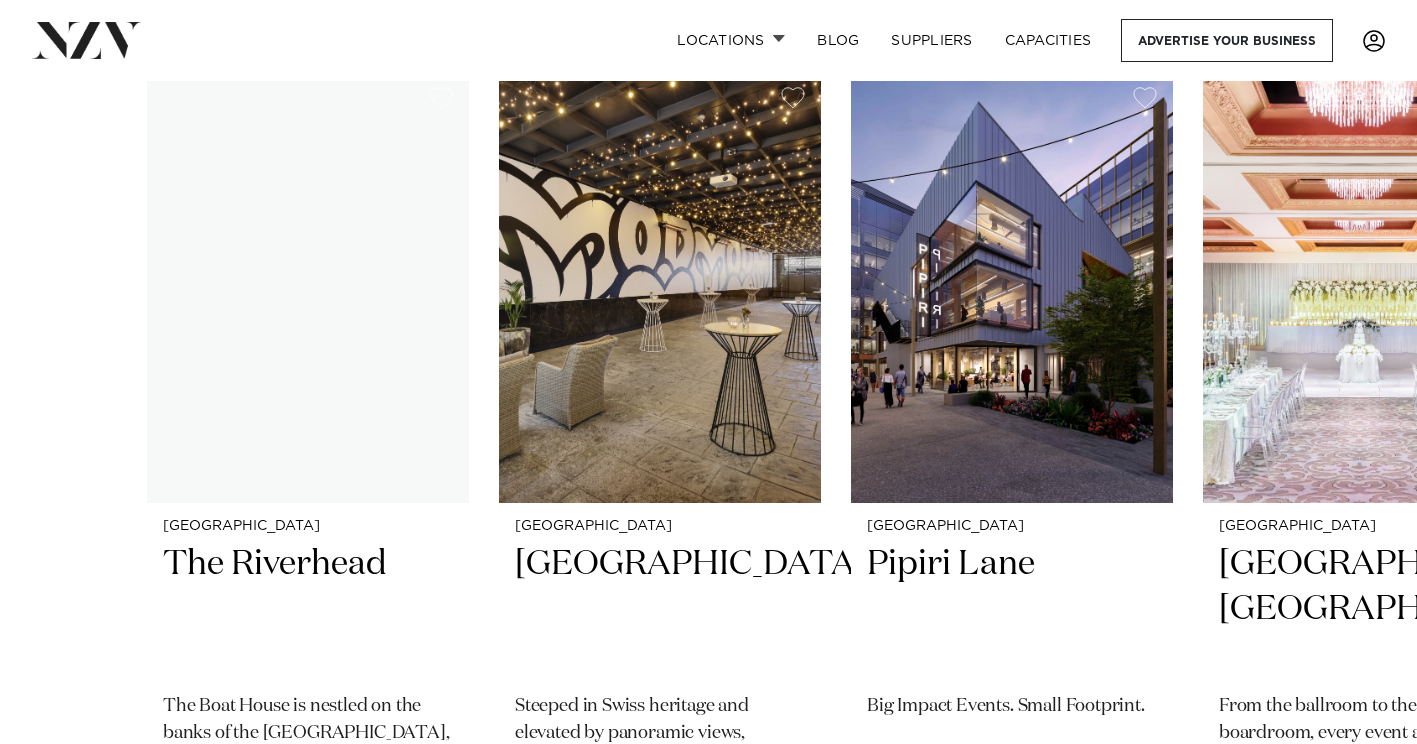 scroll, scrollTop: 674, scrollLeft: 0, axis: vertical 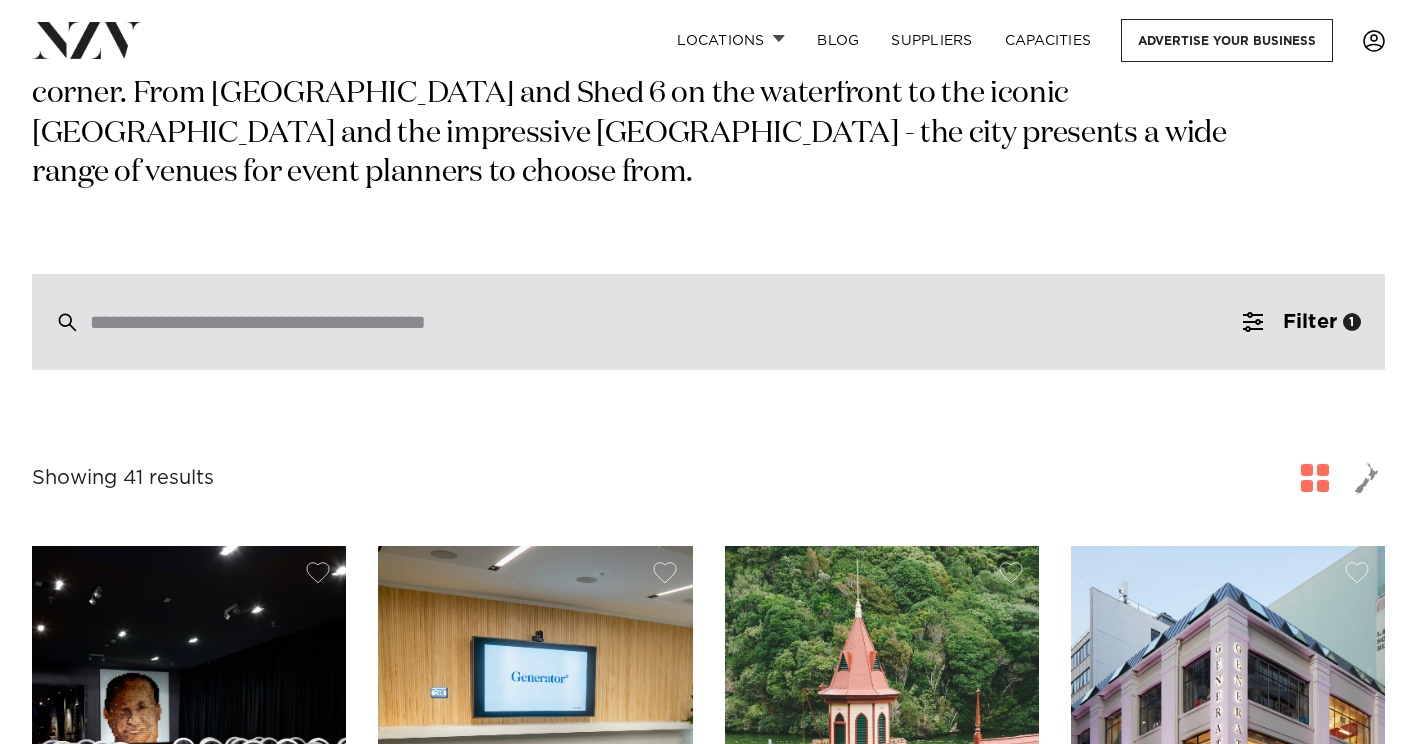drag, startPoint x: 0, startPoint y: 0, endPoint x: 654, endPoint y: 372, distance: 752.3962 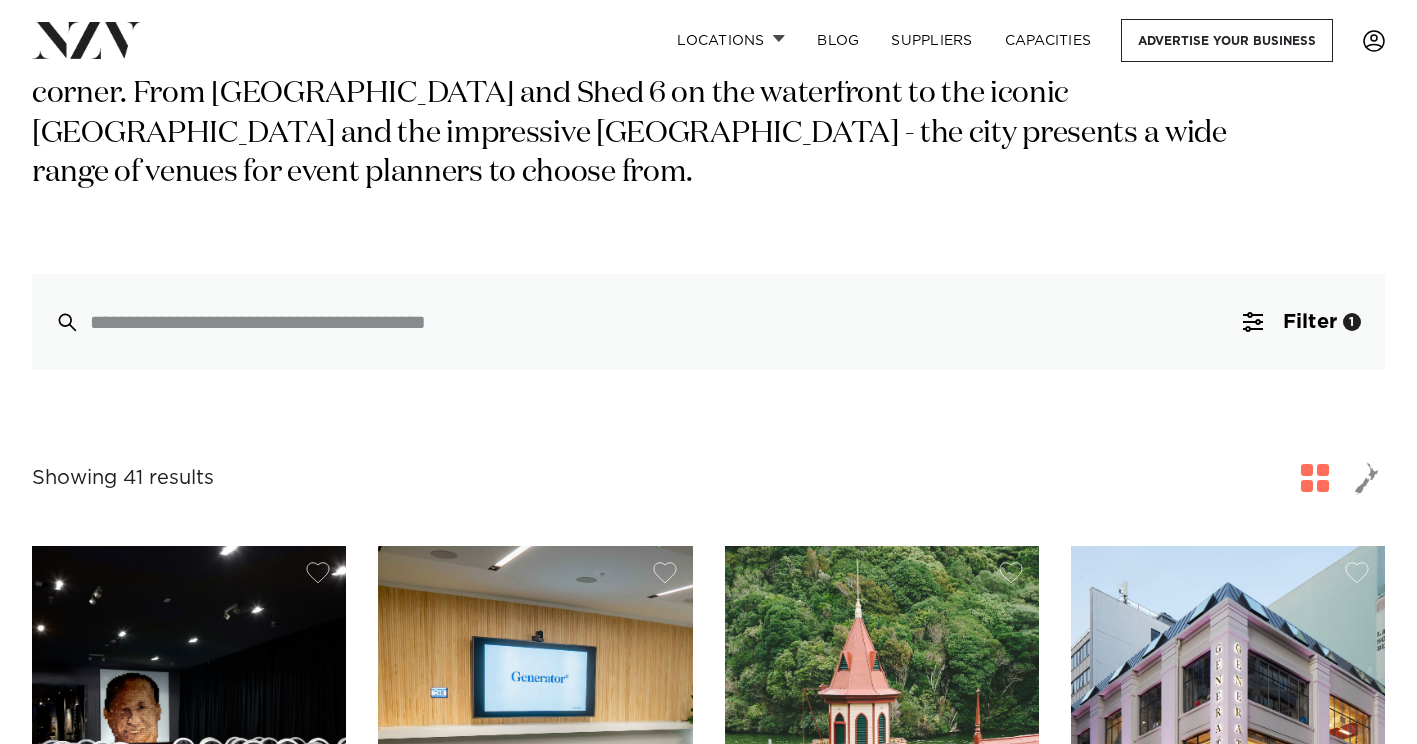 drag, startPoint x: 654, startPoint y: 372, endPoint x: 409, endPoint y: 438, distance: 253.73412 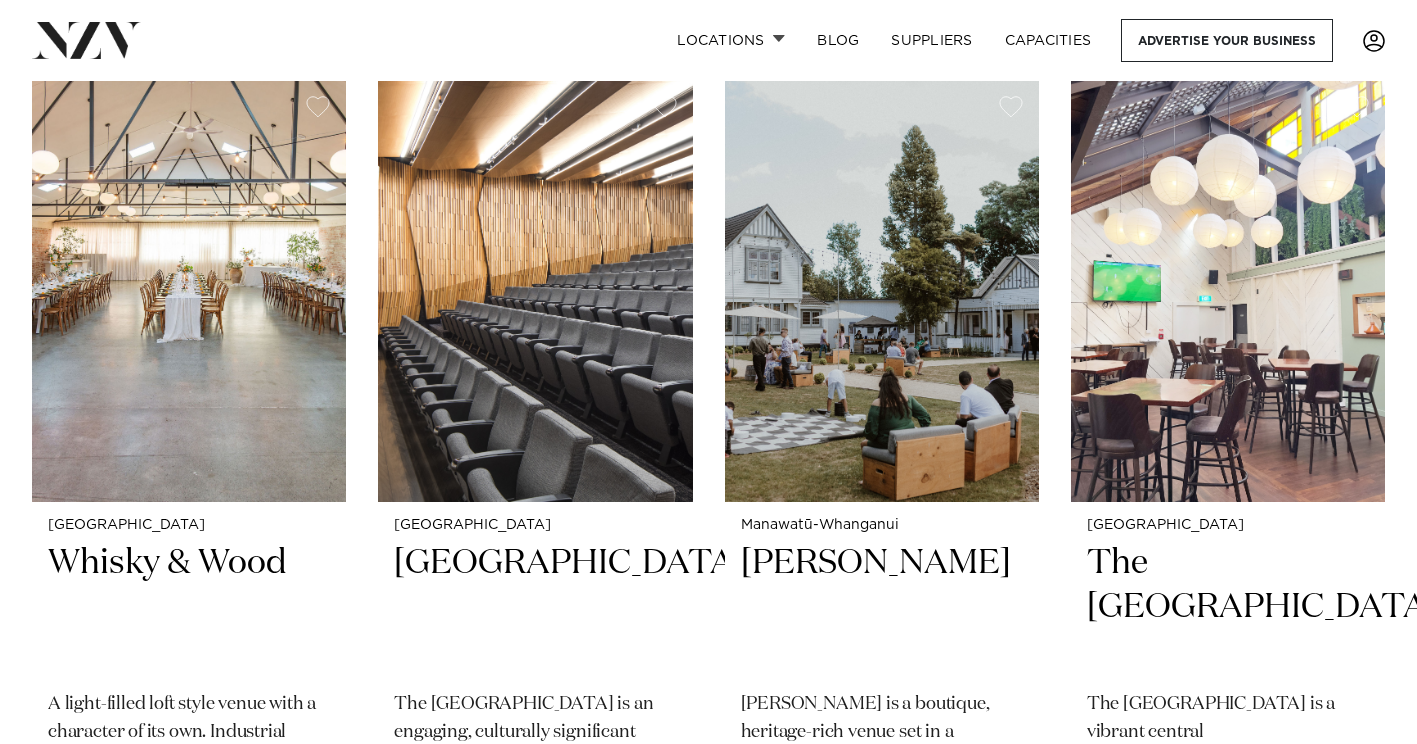 scroll, scrollTop: 2482, scrollLeft: 0, axis: vertical 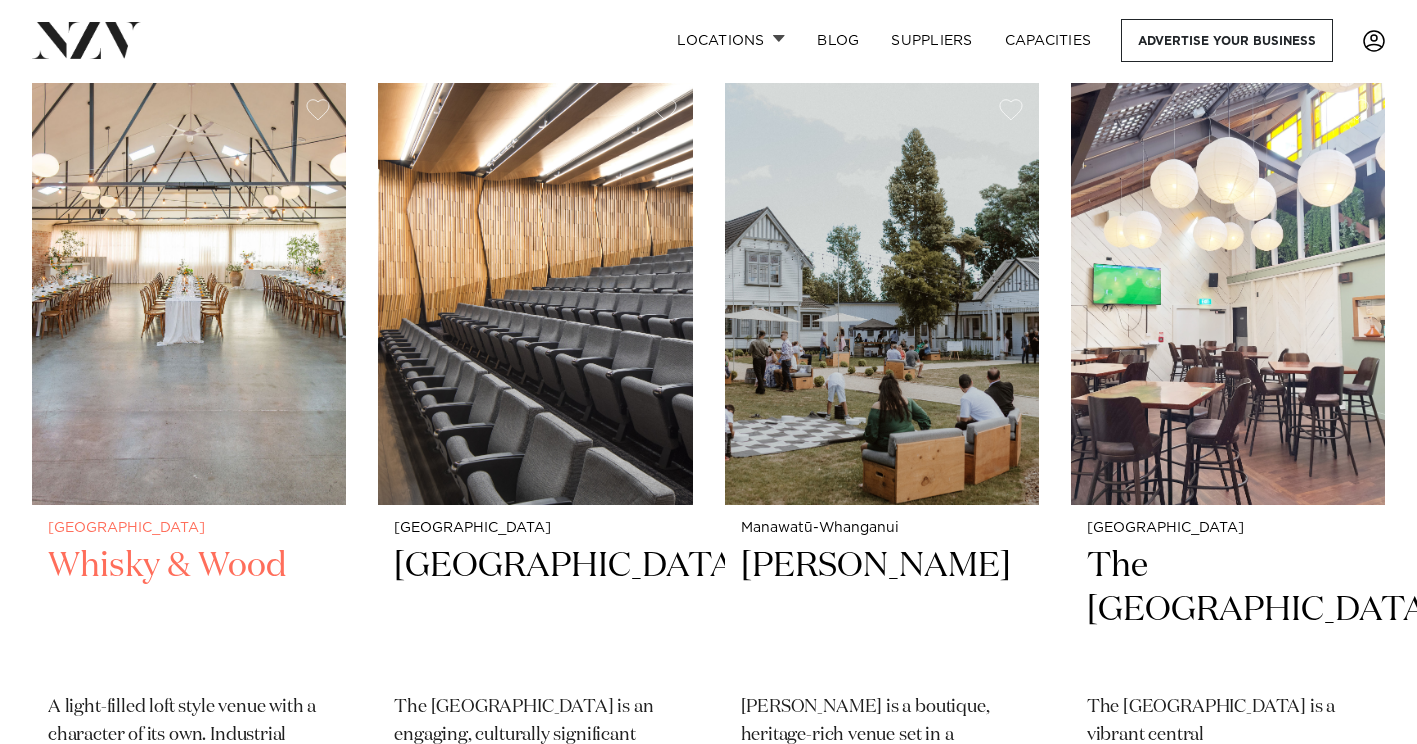 click at bounding box center [189, 294] 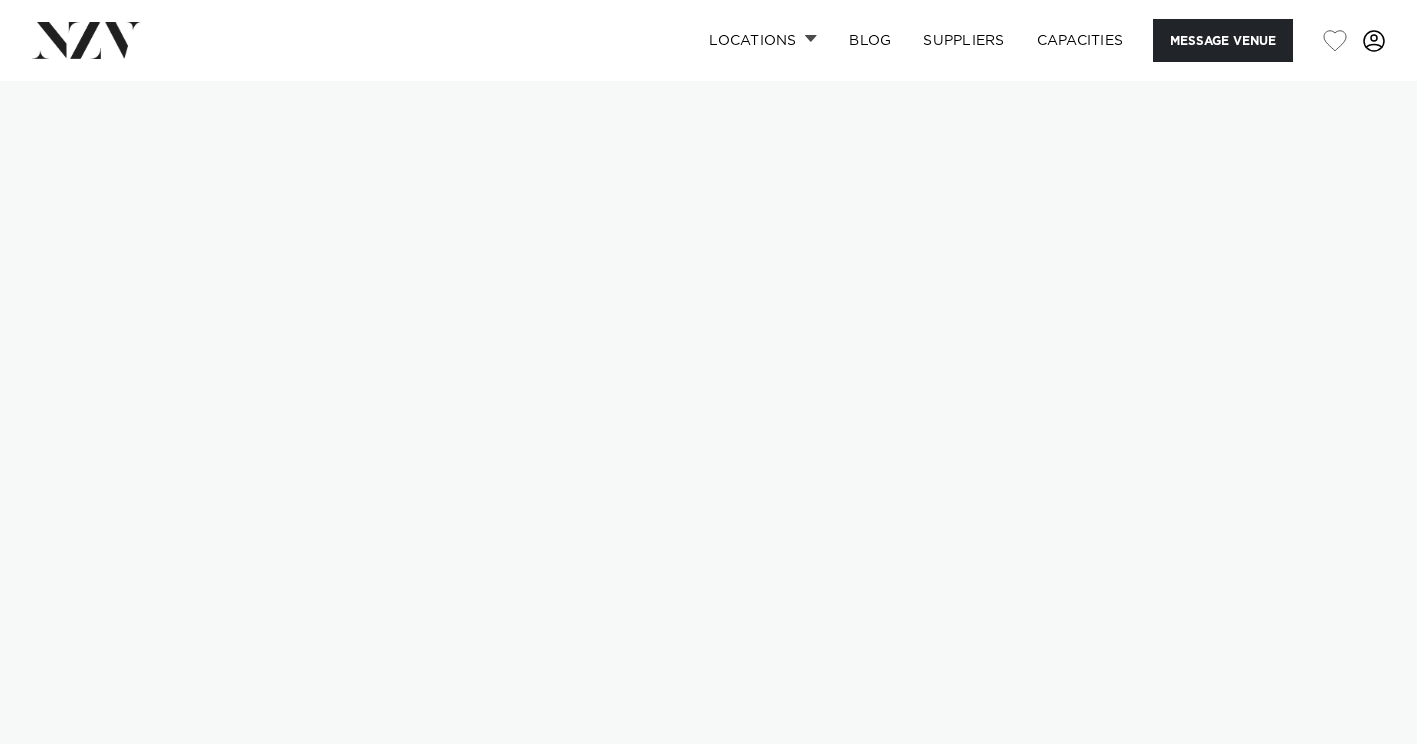 scroll, scrollTop: 0, scrollLeft: 0, axis: both 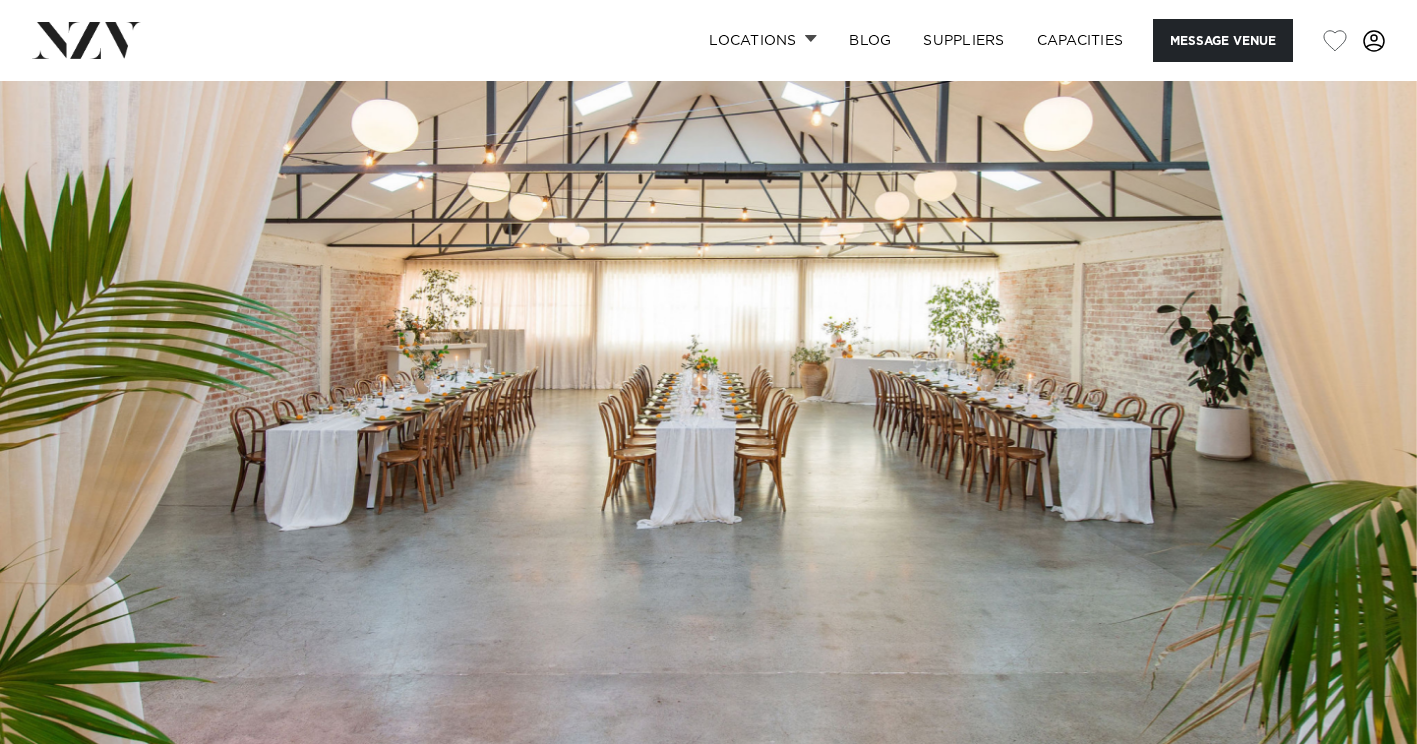click at bounding box center [708, 413] 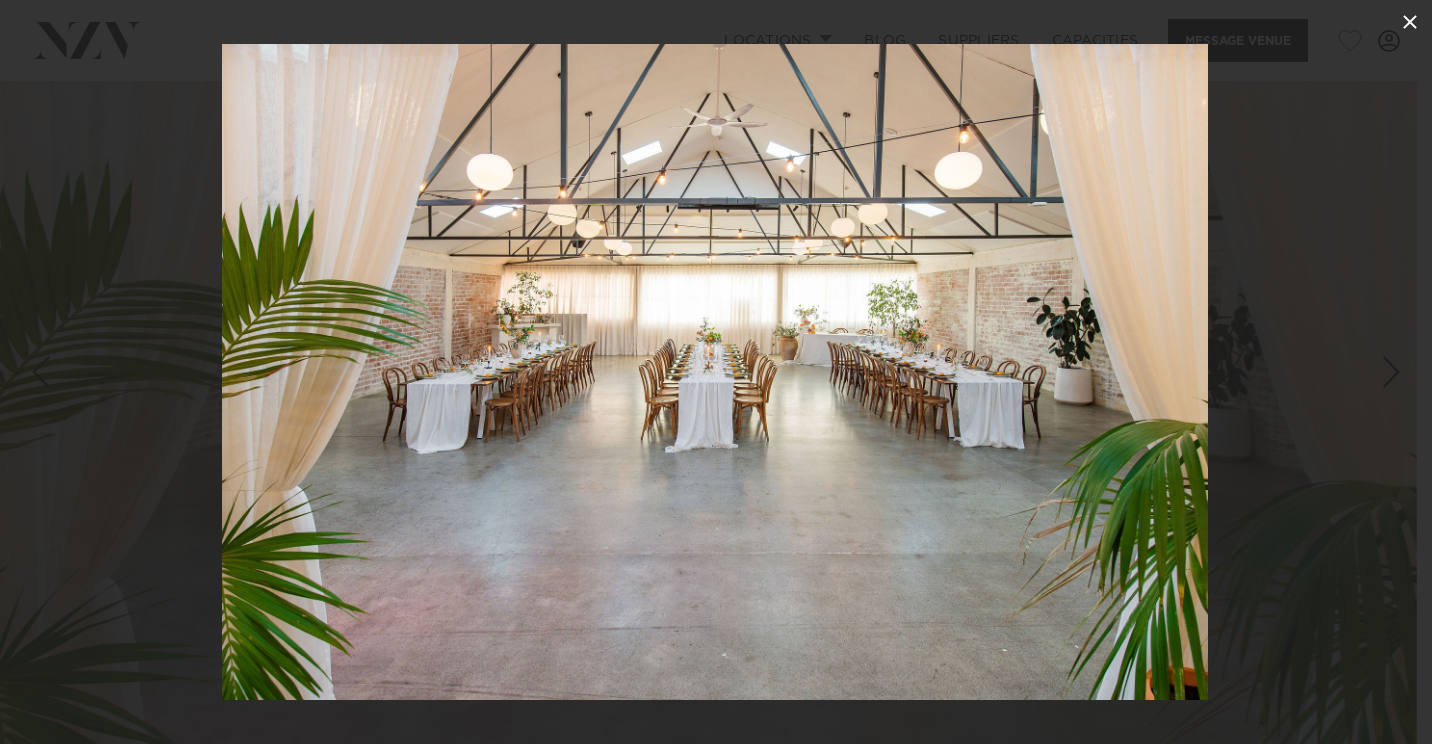 click 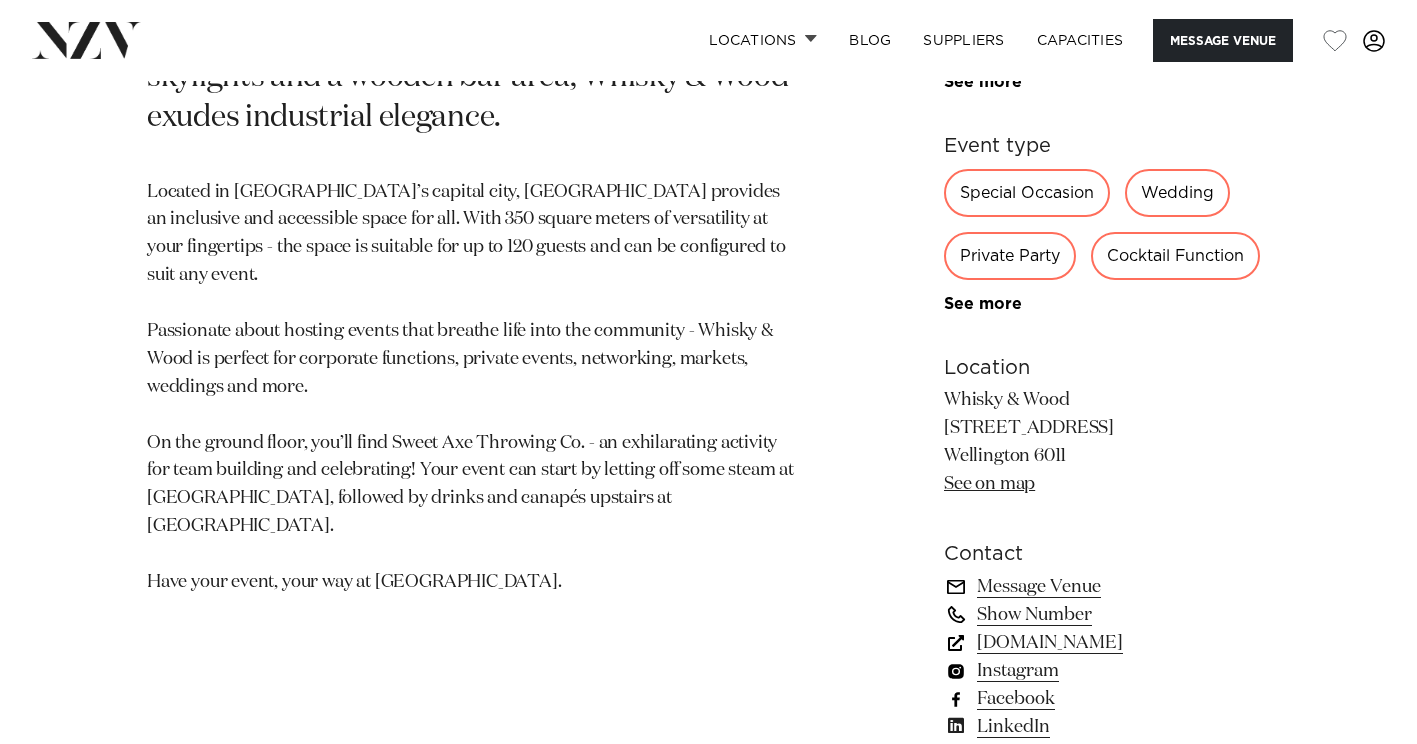 scroll, scrollTop: 1047, scrollLeft: 0, axis: vertical 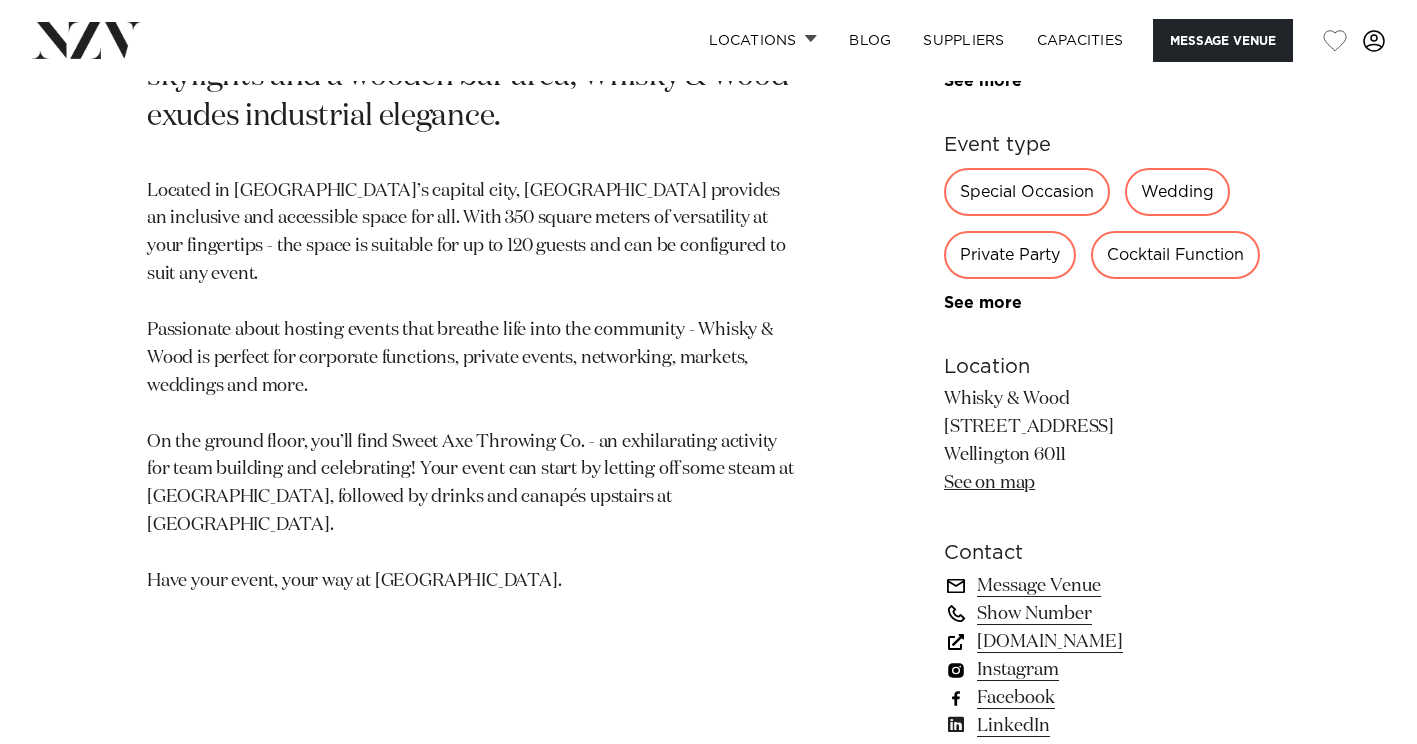 click on "See on map" at bounding box center (989, 483) 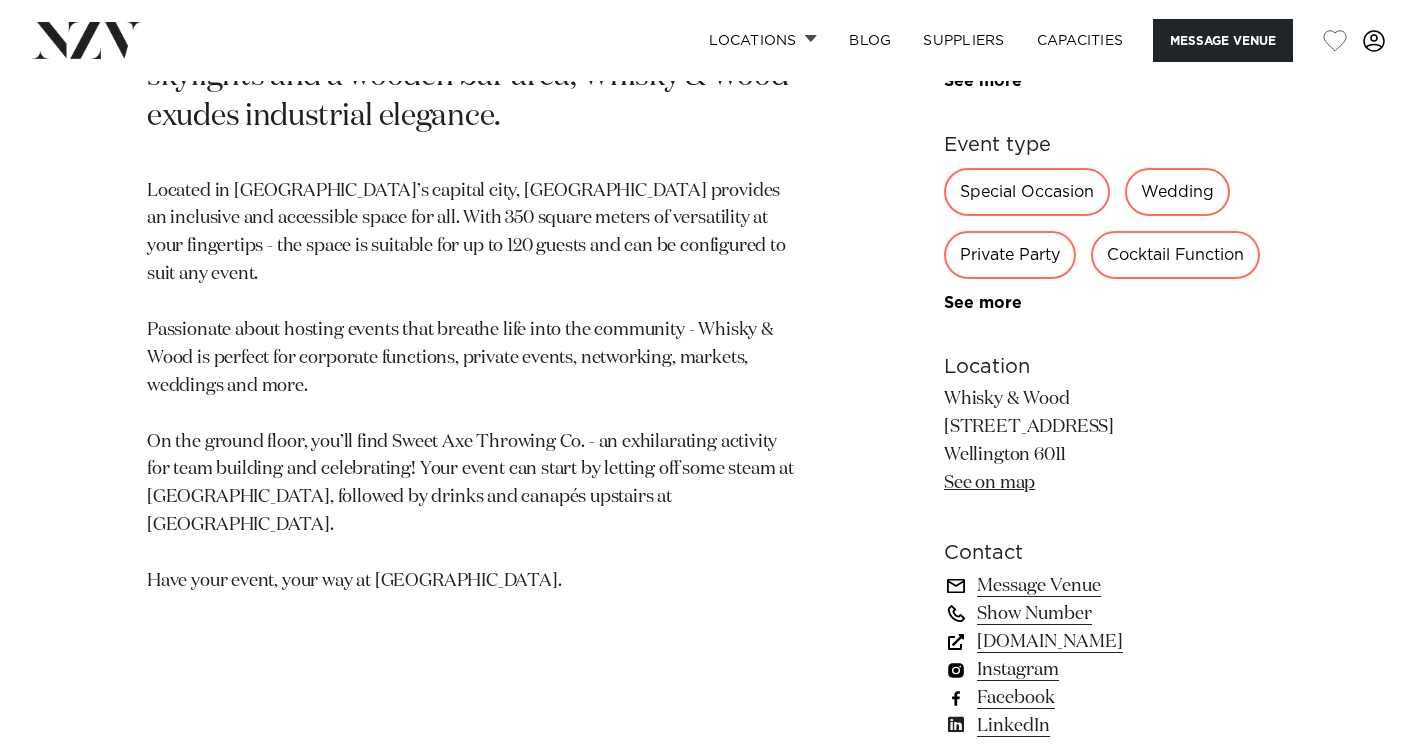 click on "www.whiskyandwood.co.nz" at bounding box center [1107, 642] 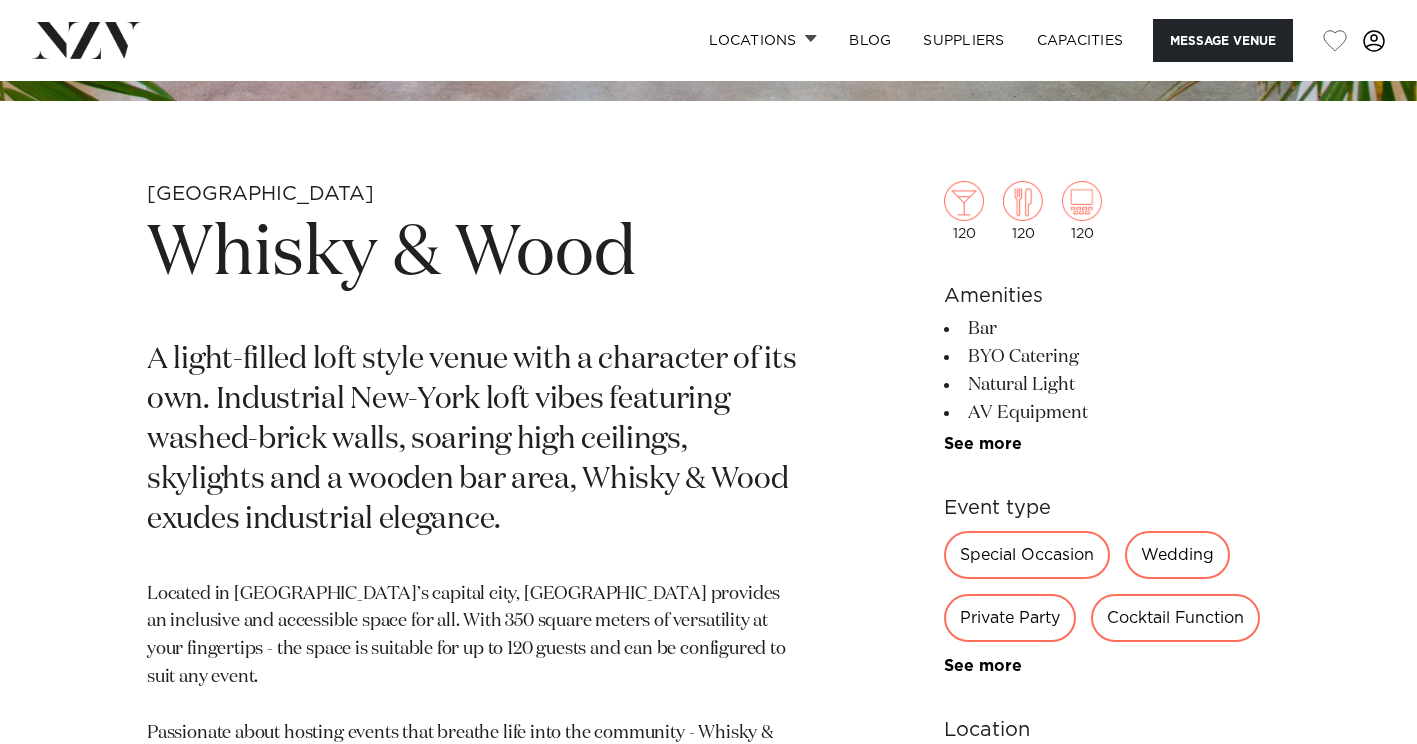 scroll, scrollTop: 635, scrollLeft: 0, axis: vertical 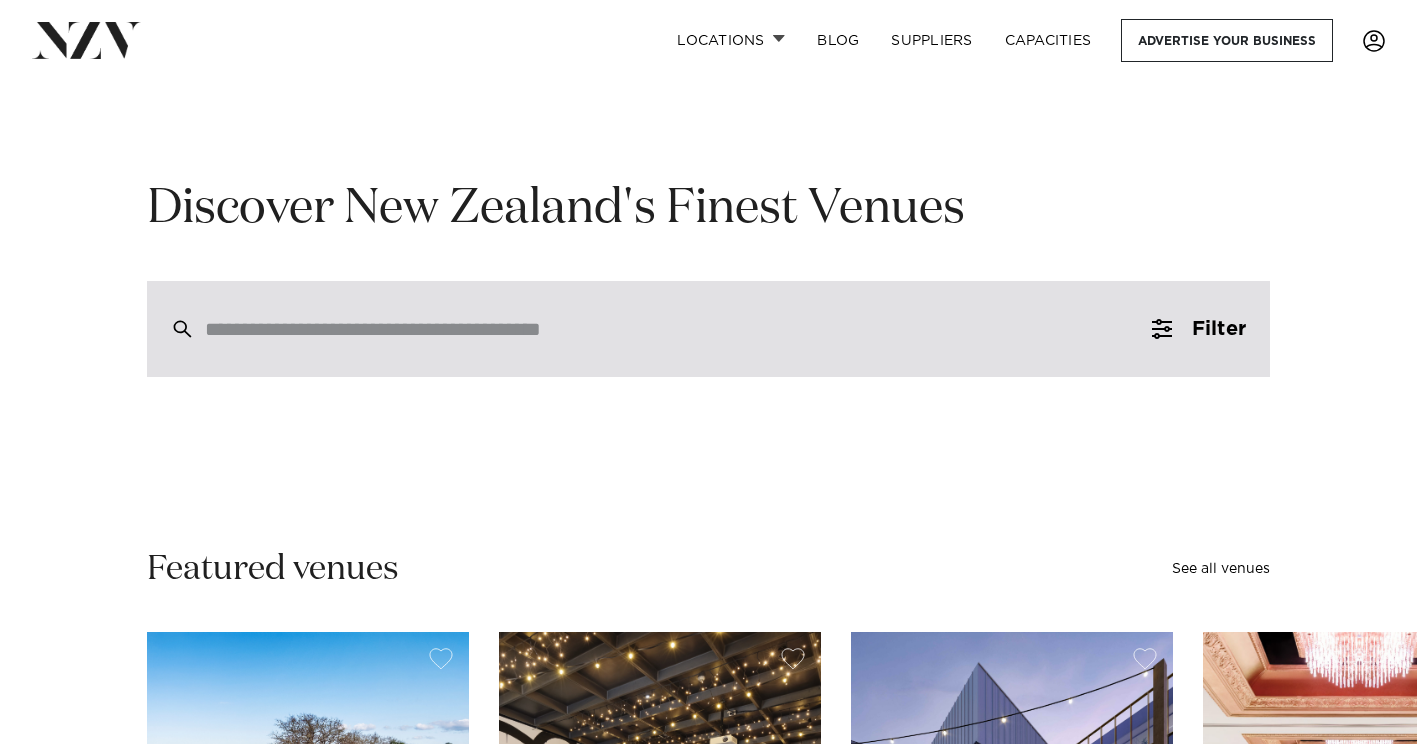 click at bounding box center (666, 329) 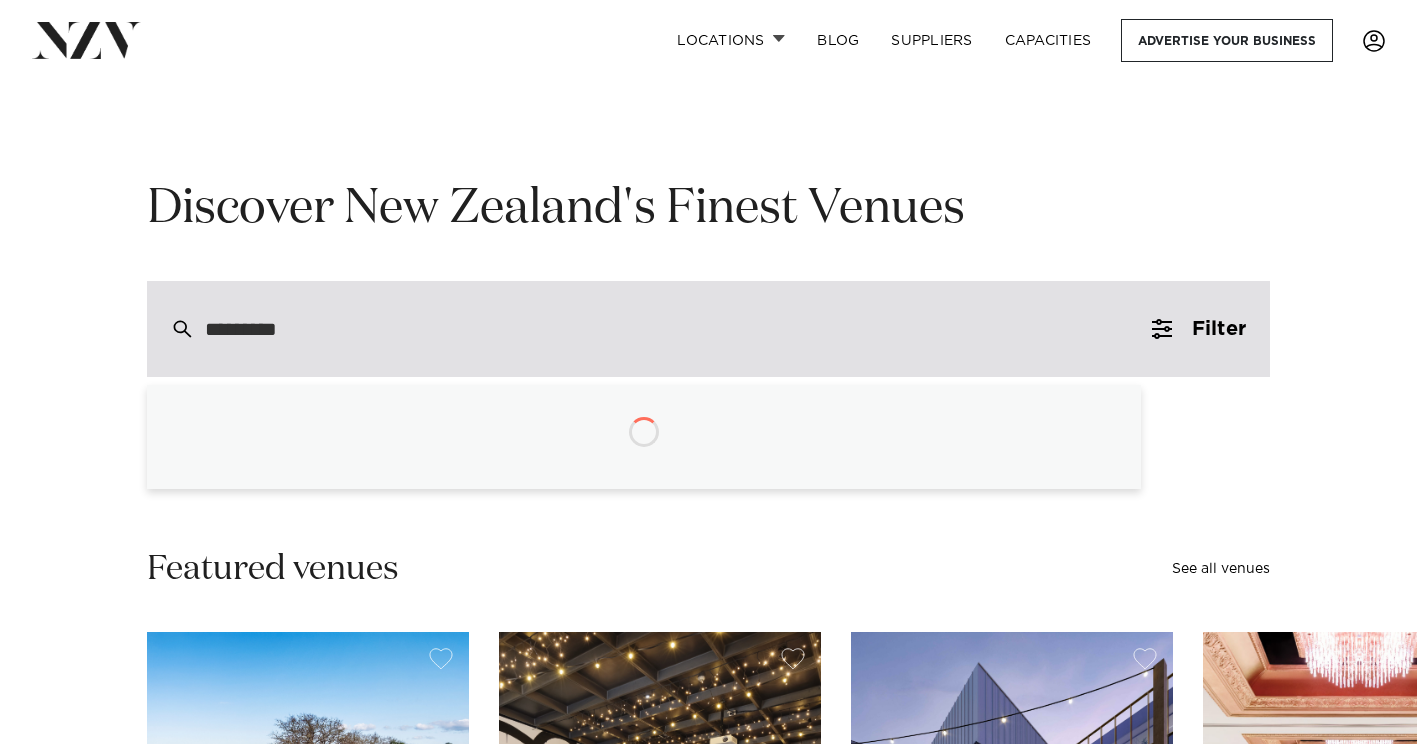 type on "**********" 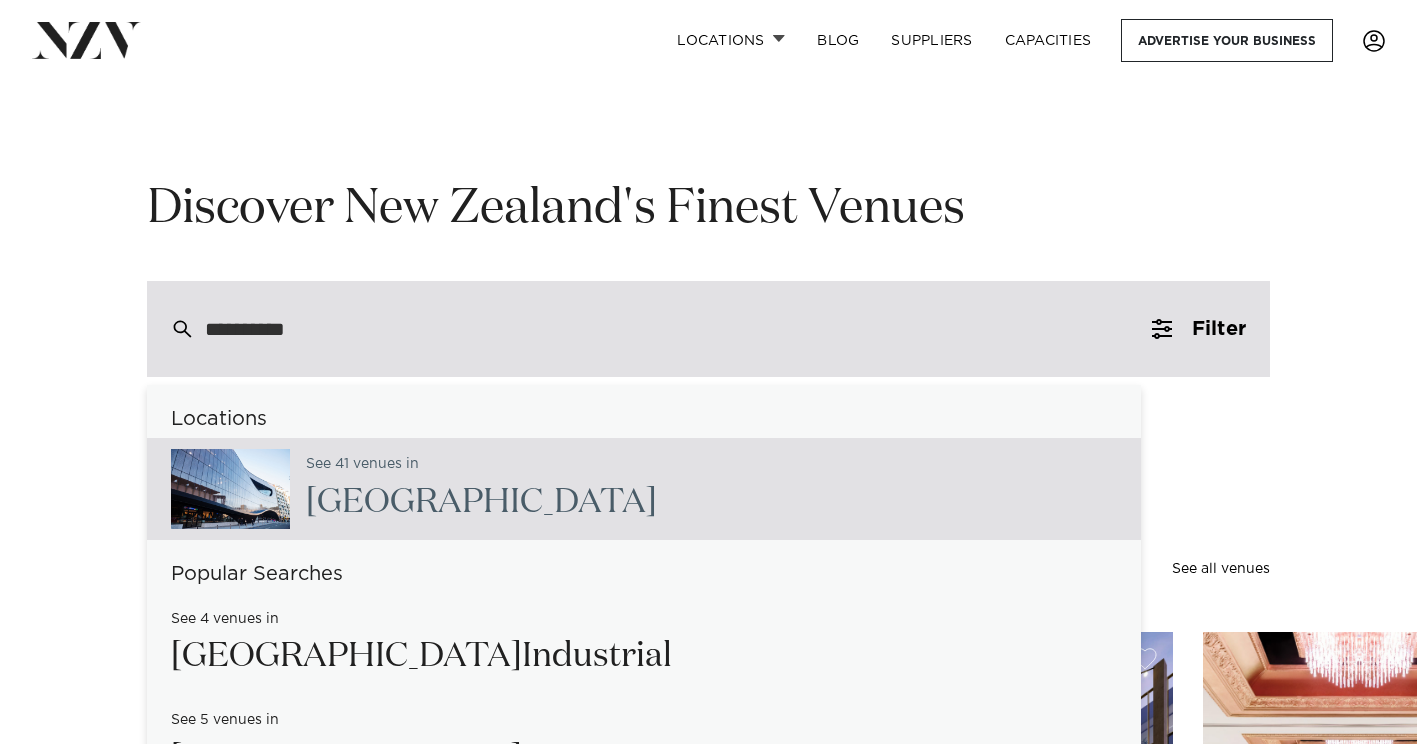 click on "See 41 venues in
[GEOGRAPHIC_DATA]" at bounding box center [644, 489] 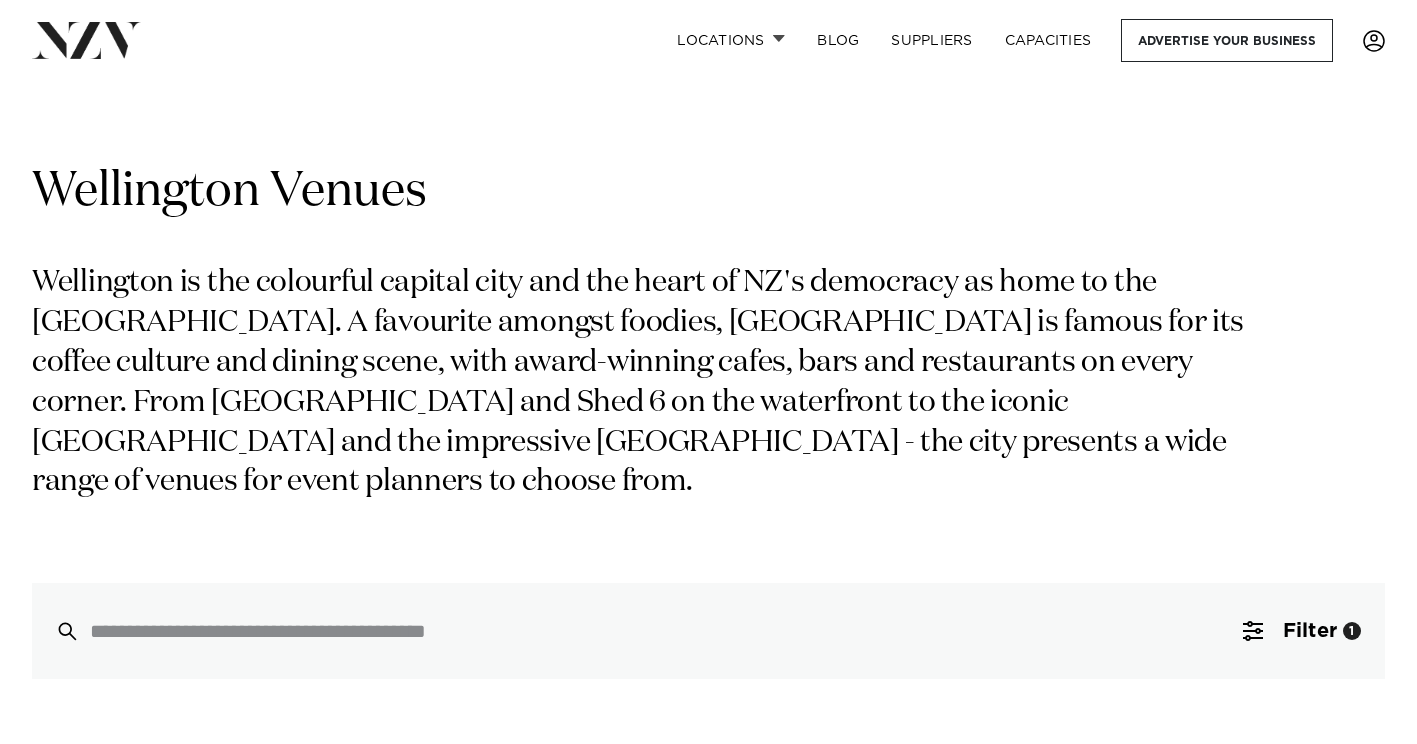 scroll, scrollTop: 0, scrollLeft: 0, axis: both 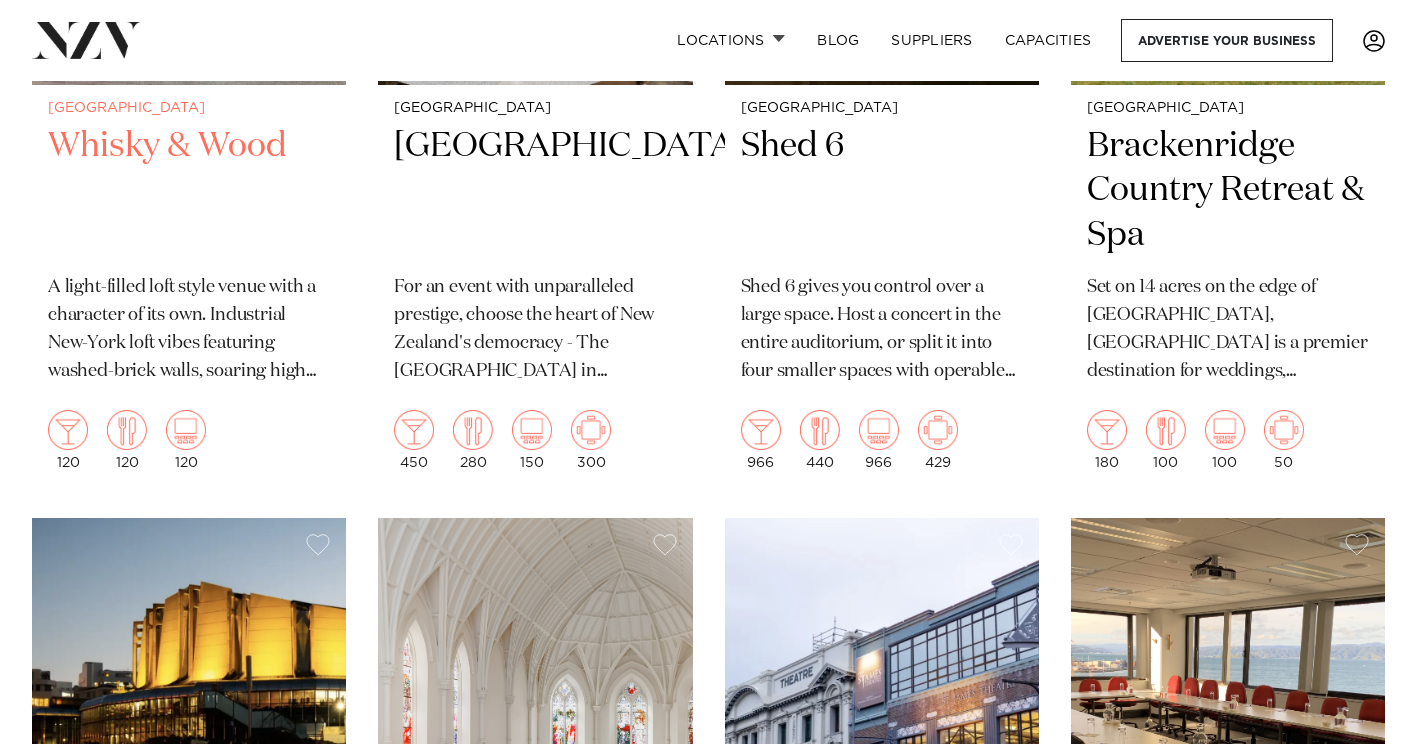 click on "Whisky & Wood" at bounding box center [189, 191] 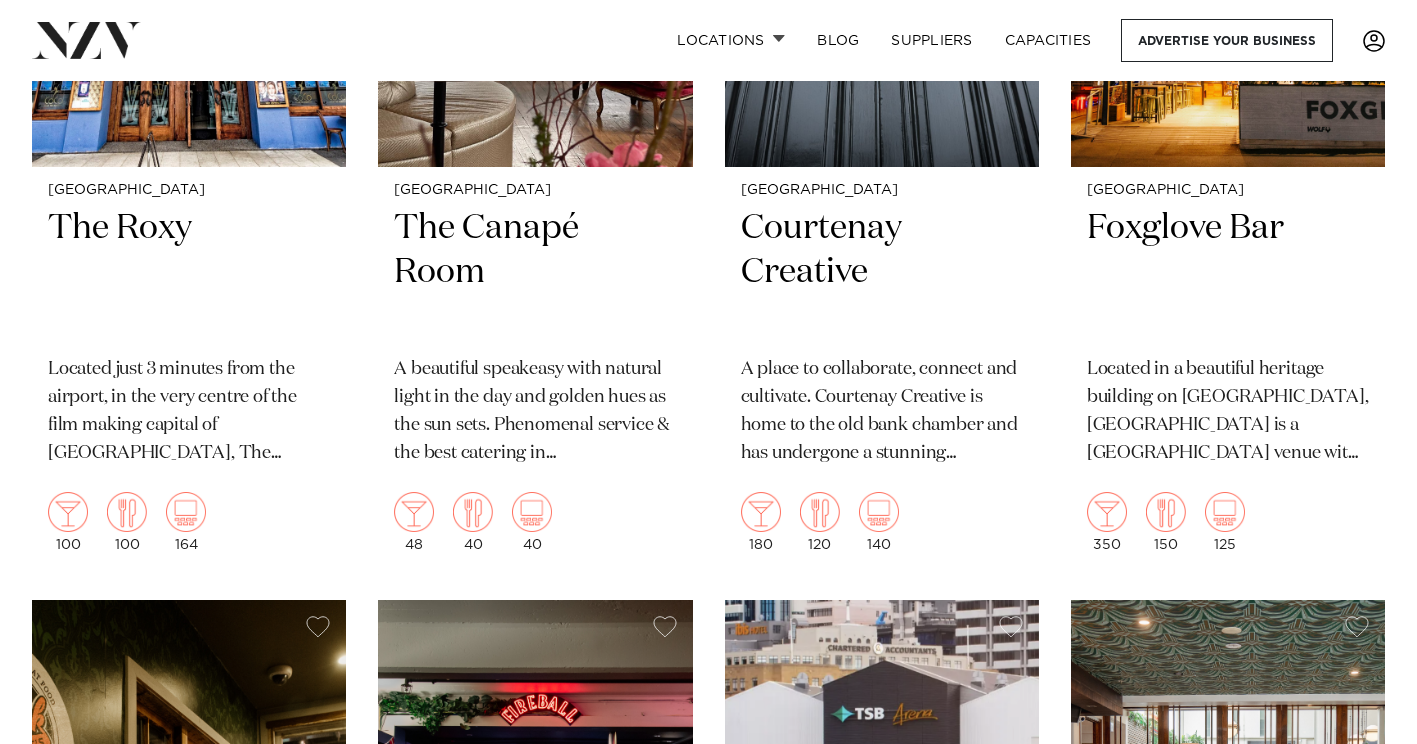 scroll, scrollTop: 7095, scrollLeft: 0, axis: vertical 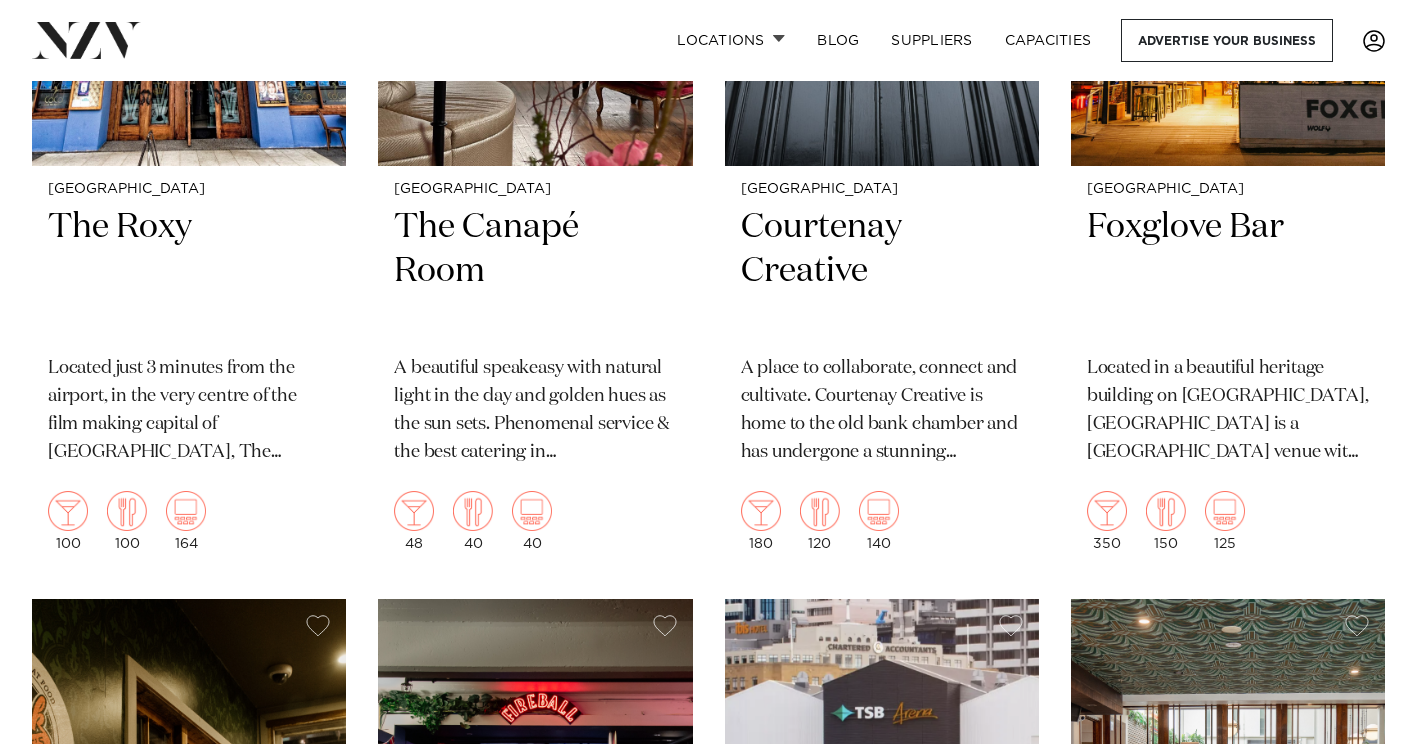 click on "A beautiful speakeasy with natural light in the day and golden hues as the sun sets. Phenomenal service & the best catering in Wellington; ascend our stairs to a fabulous event." at bounding box center [535, 411] 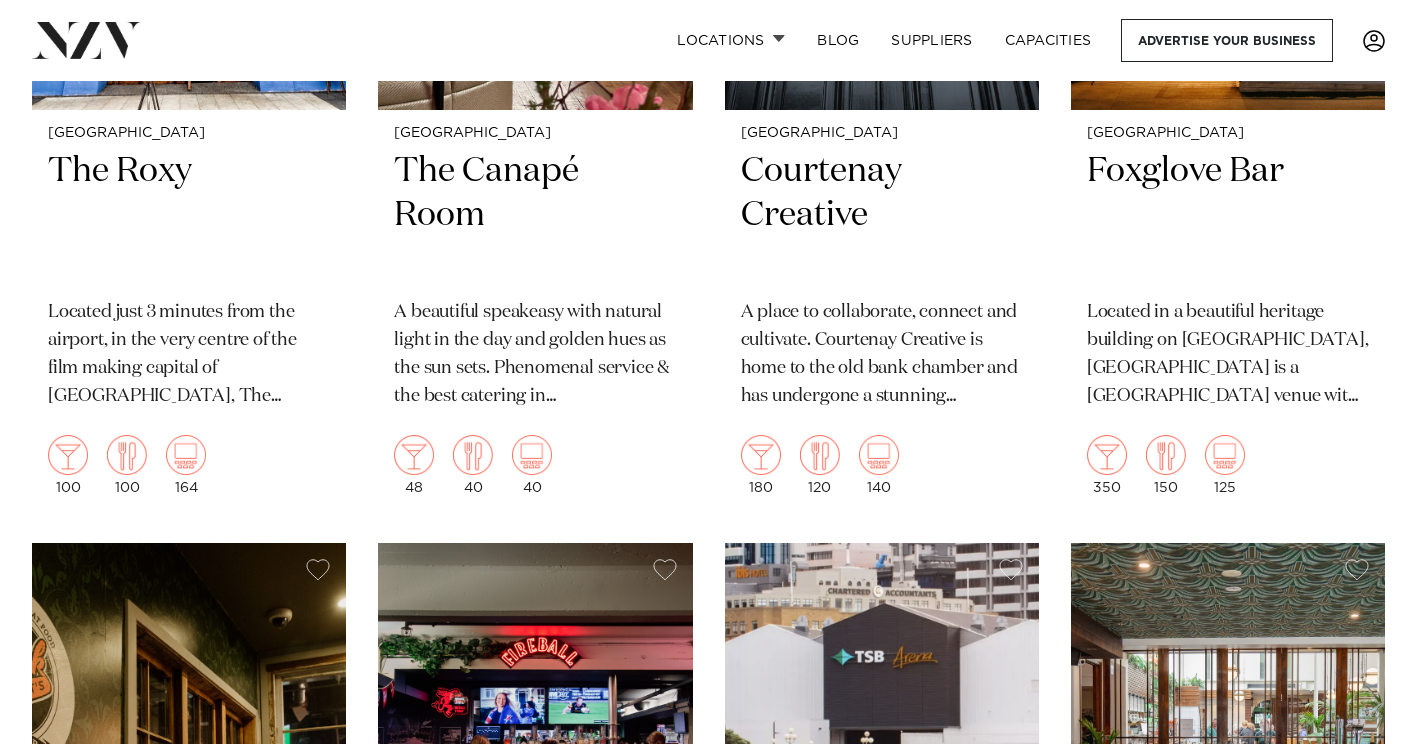 scroll, scrollTop: 7150, scrollLeft: 0, axis: vertical 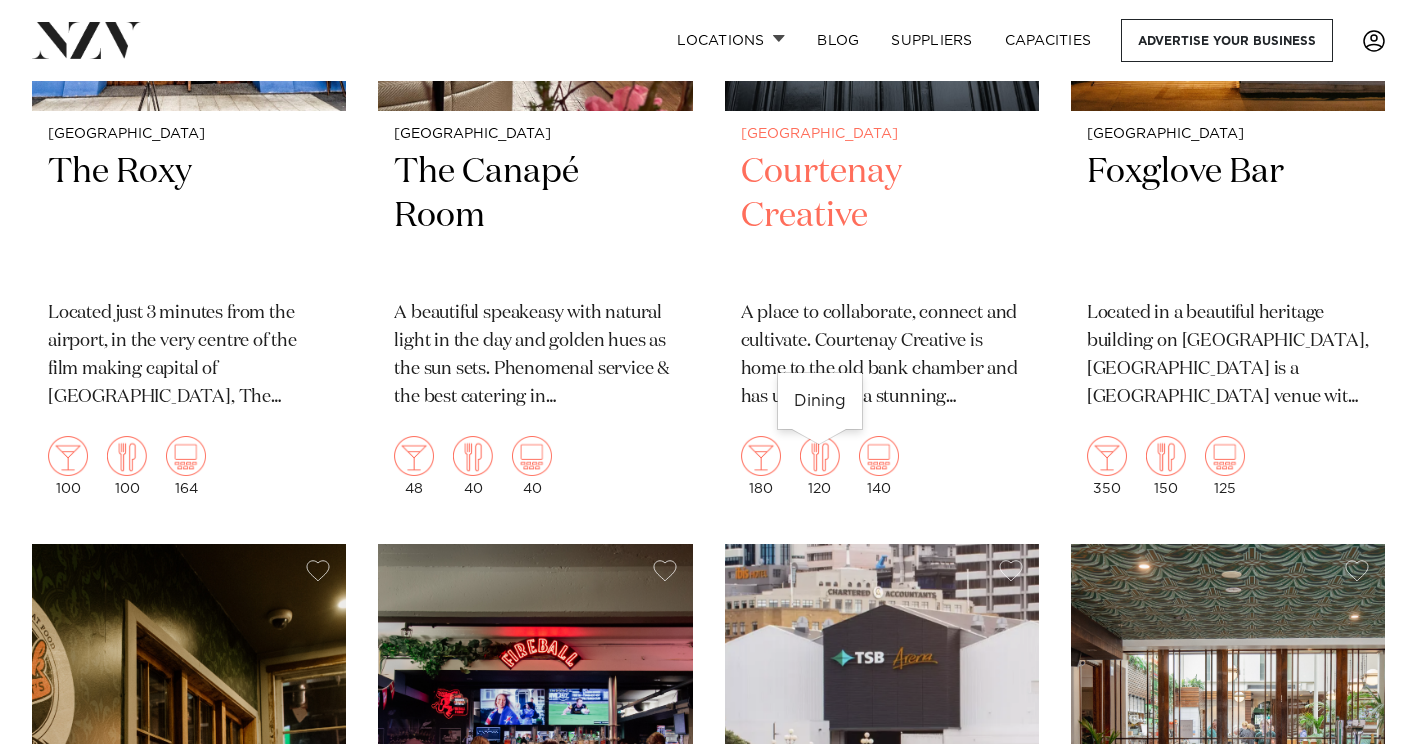 click at bounding box center [820, 456] 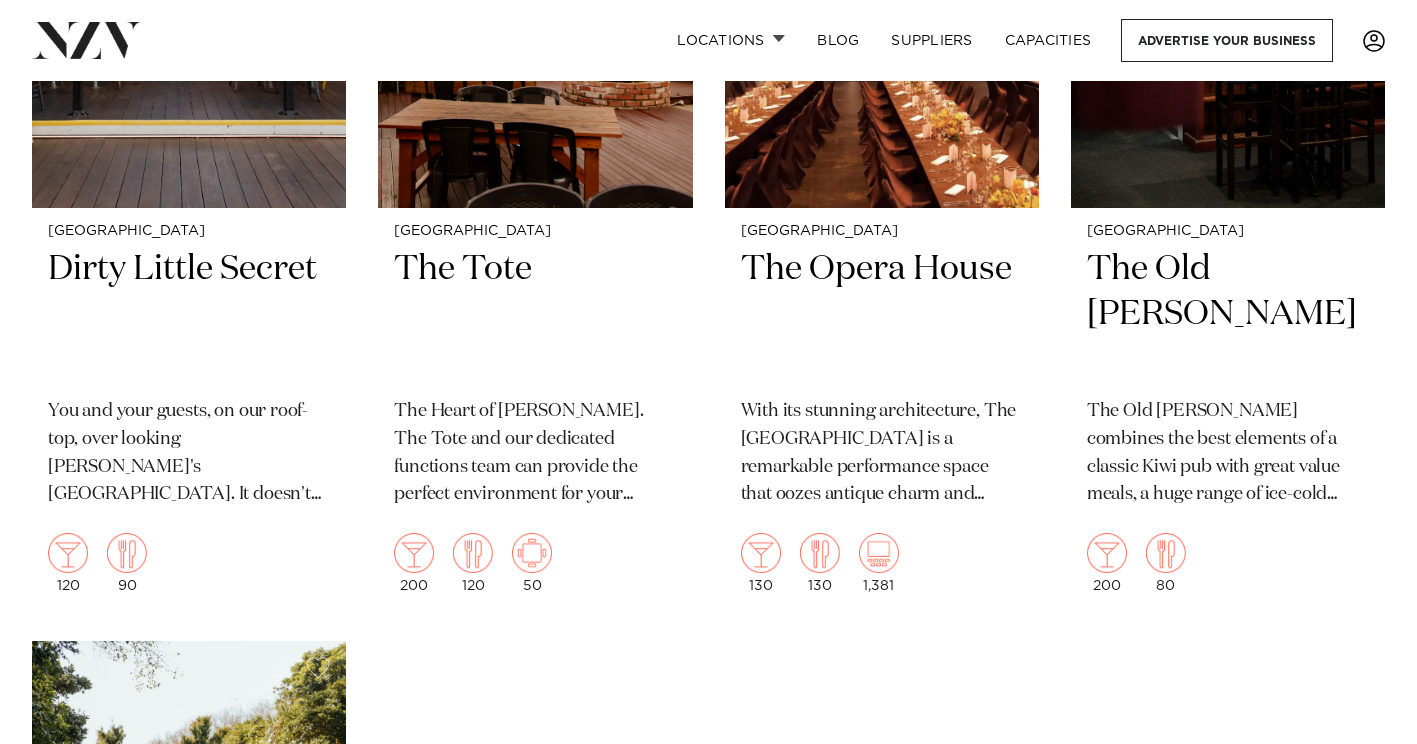 scroll, scrollTop: 8763, scrollLeft: 0, axis: vertical 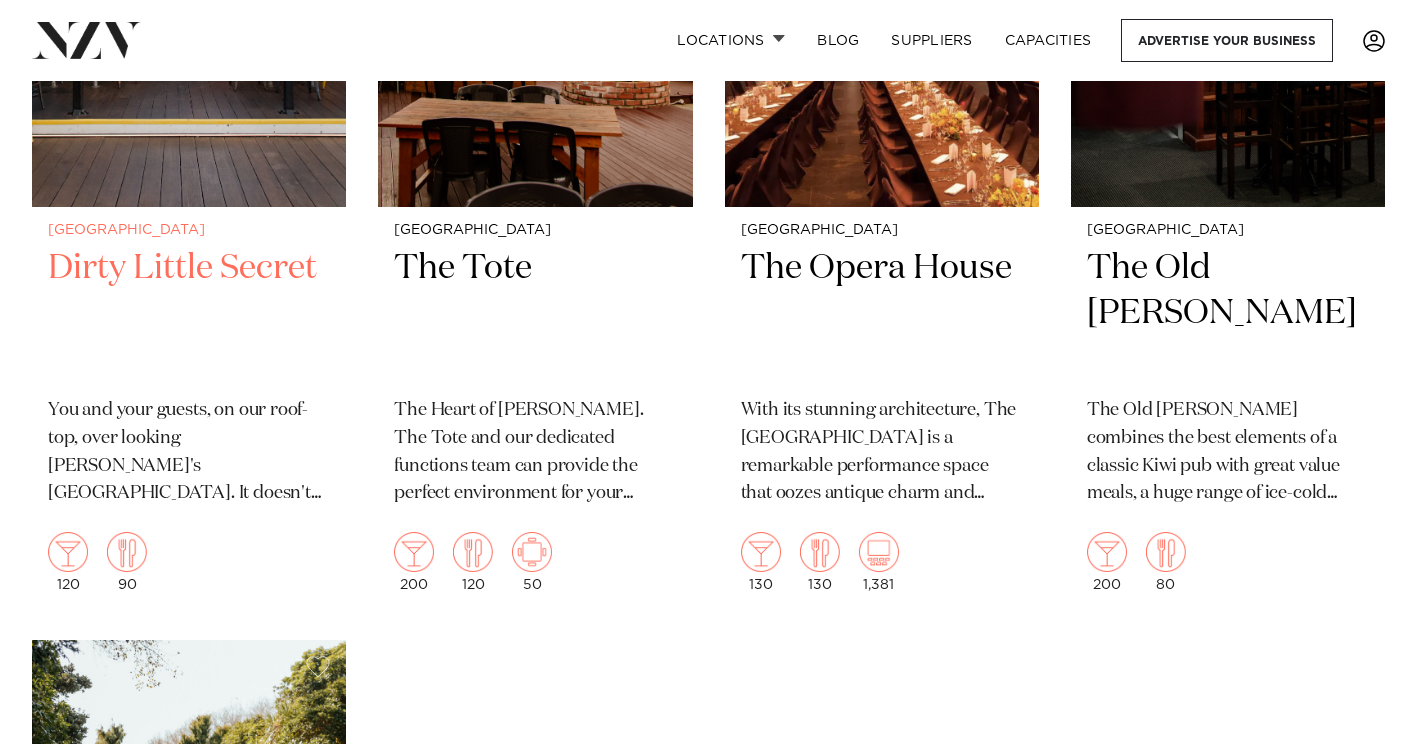 click at bounding box center [189, -3] 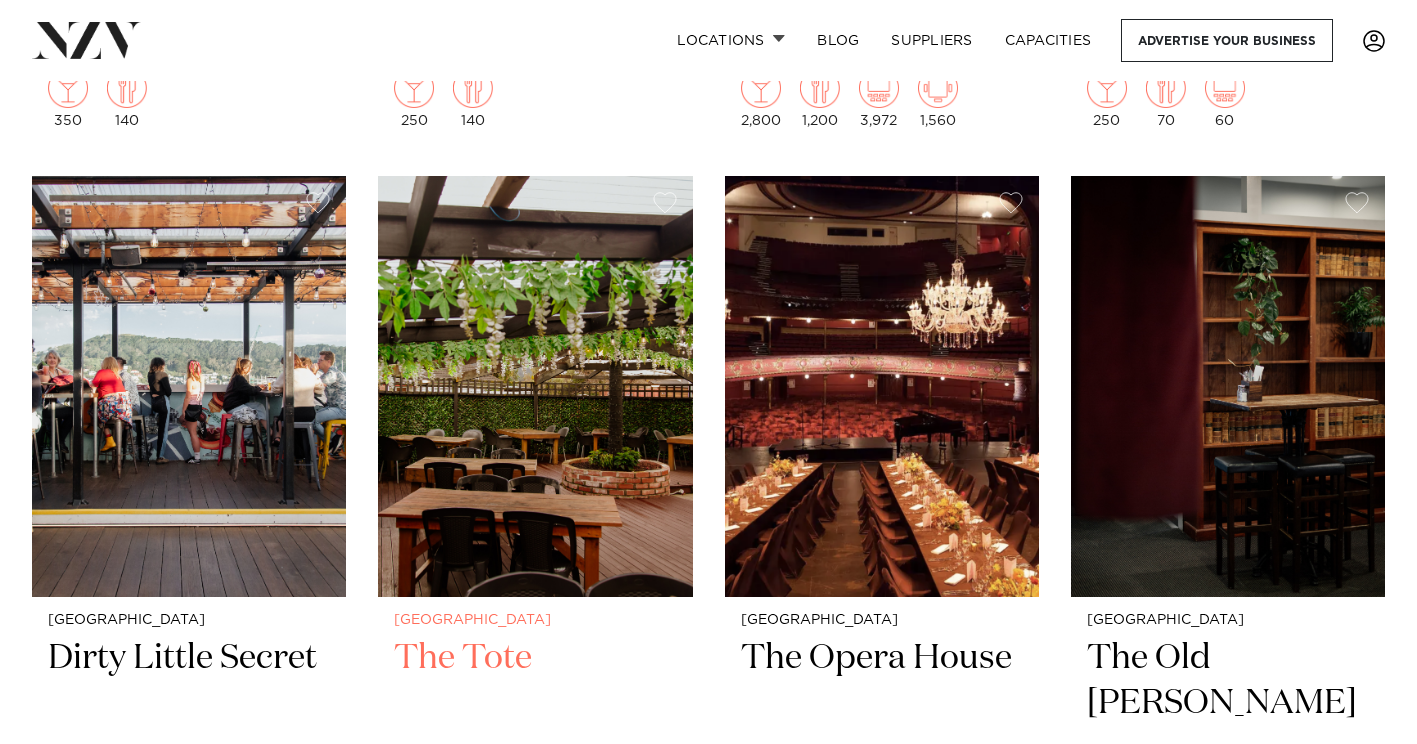 scroll, scrollTop: 8371, scrollLeft: 0, axis: vertical 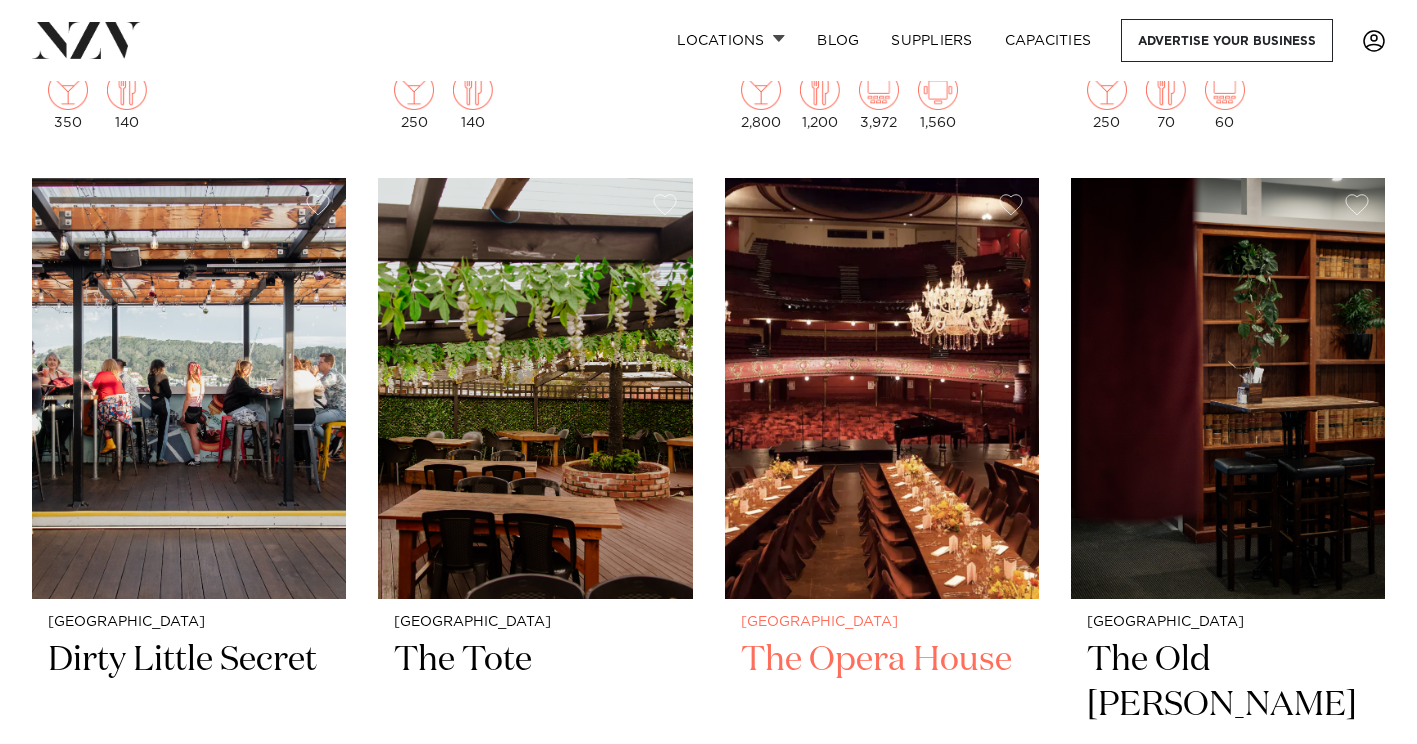 drag, startPoint x: 701, startPoint y: 272, endPoint x: 870, endPoint y: 333, distance: 179.67192 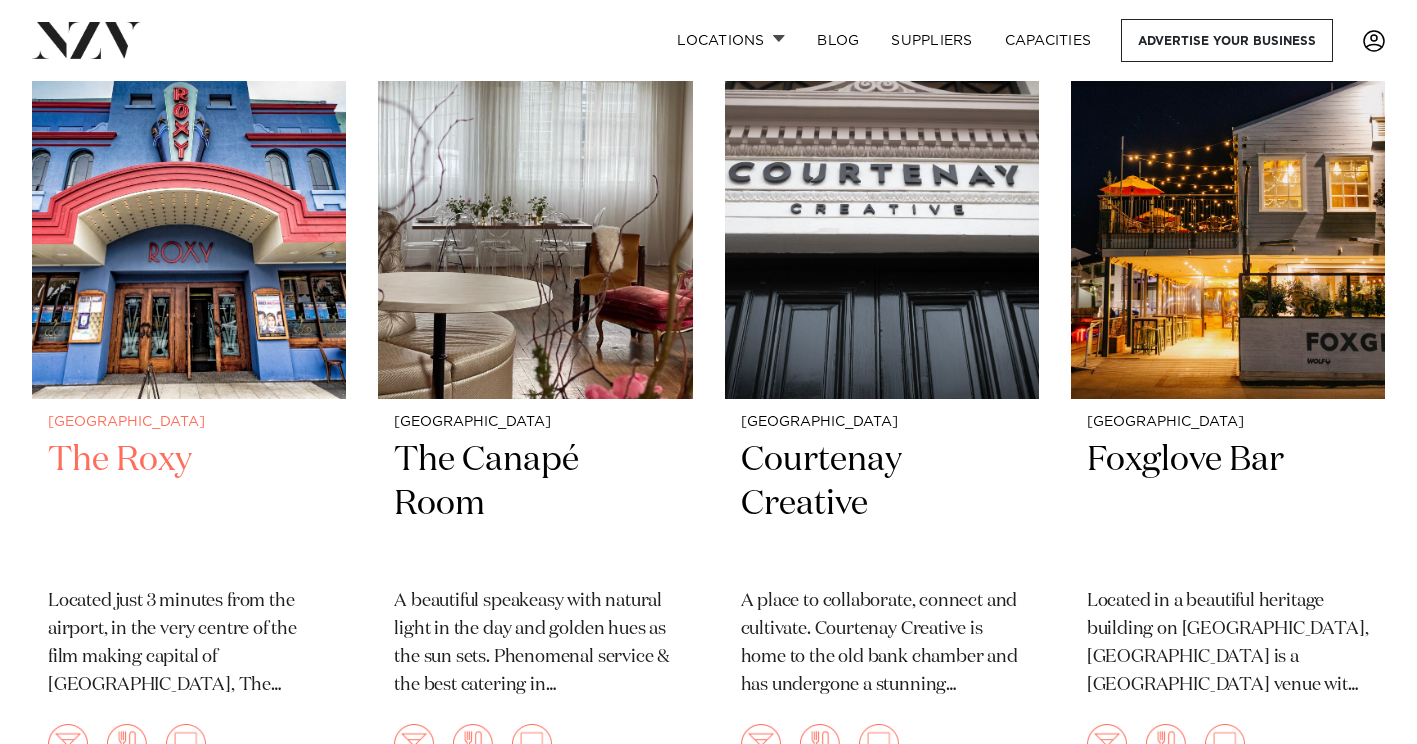 scroll, scrollTop: 6861, scrollLeft: 0, axis: vertical 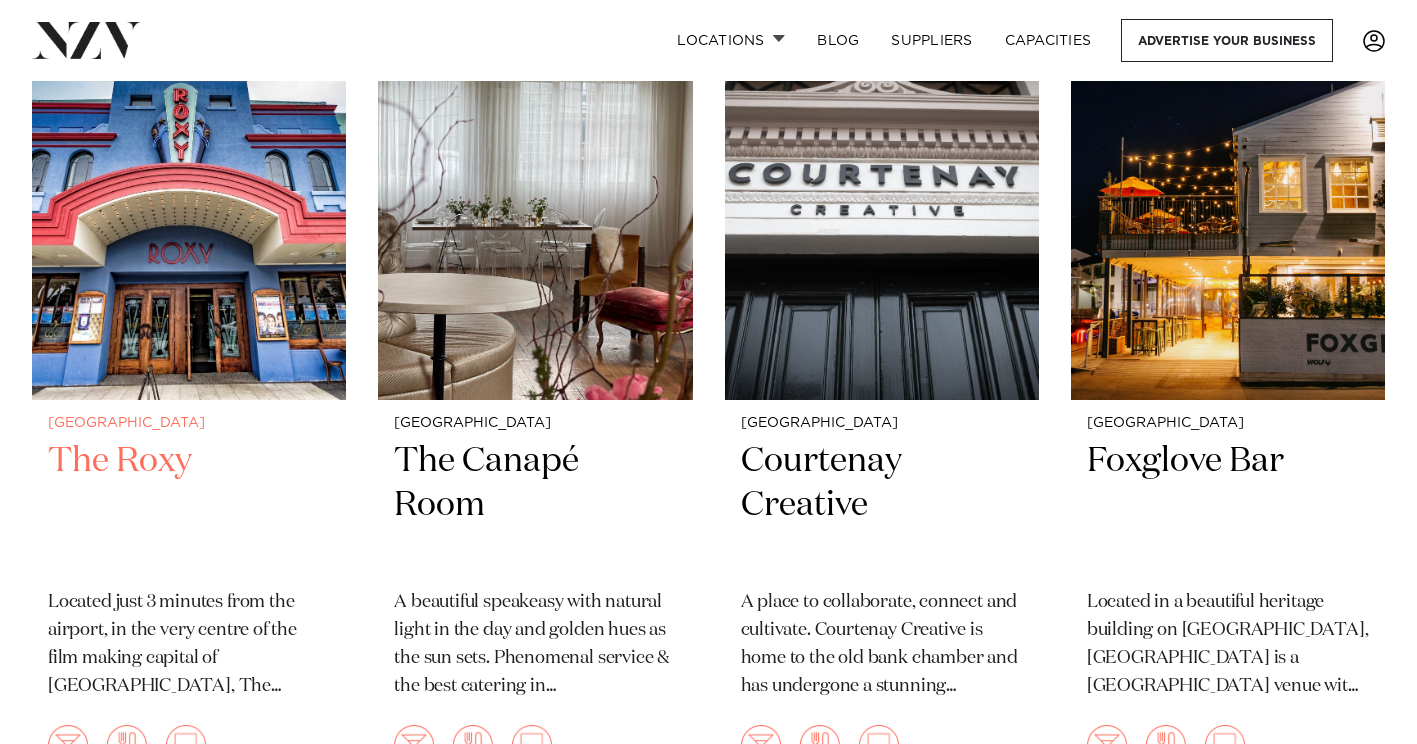 click at bounding box center (189, 189) 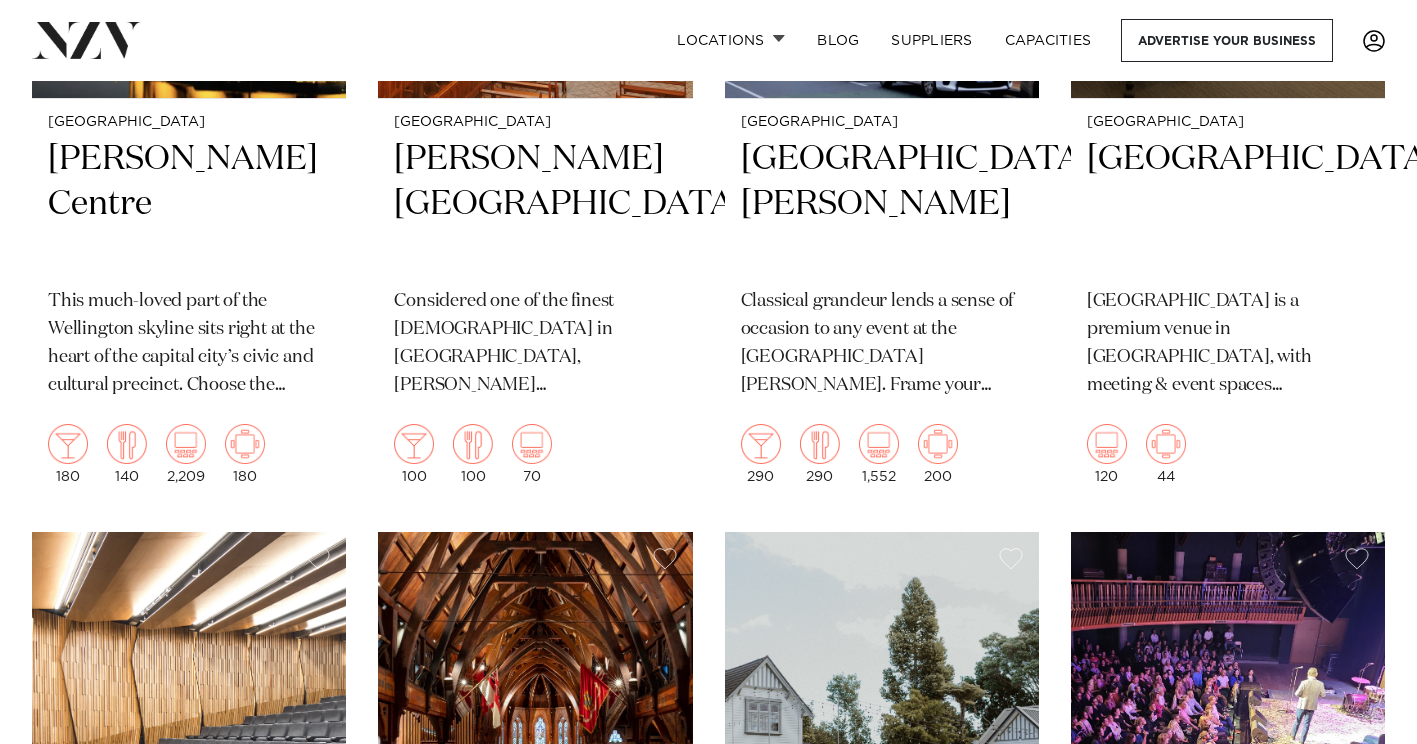 scroll, scrollTop: 3742, scrollLeft: 0, axis: vertical 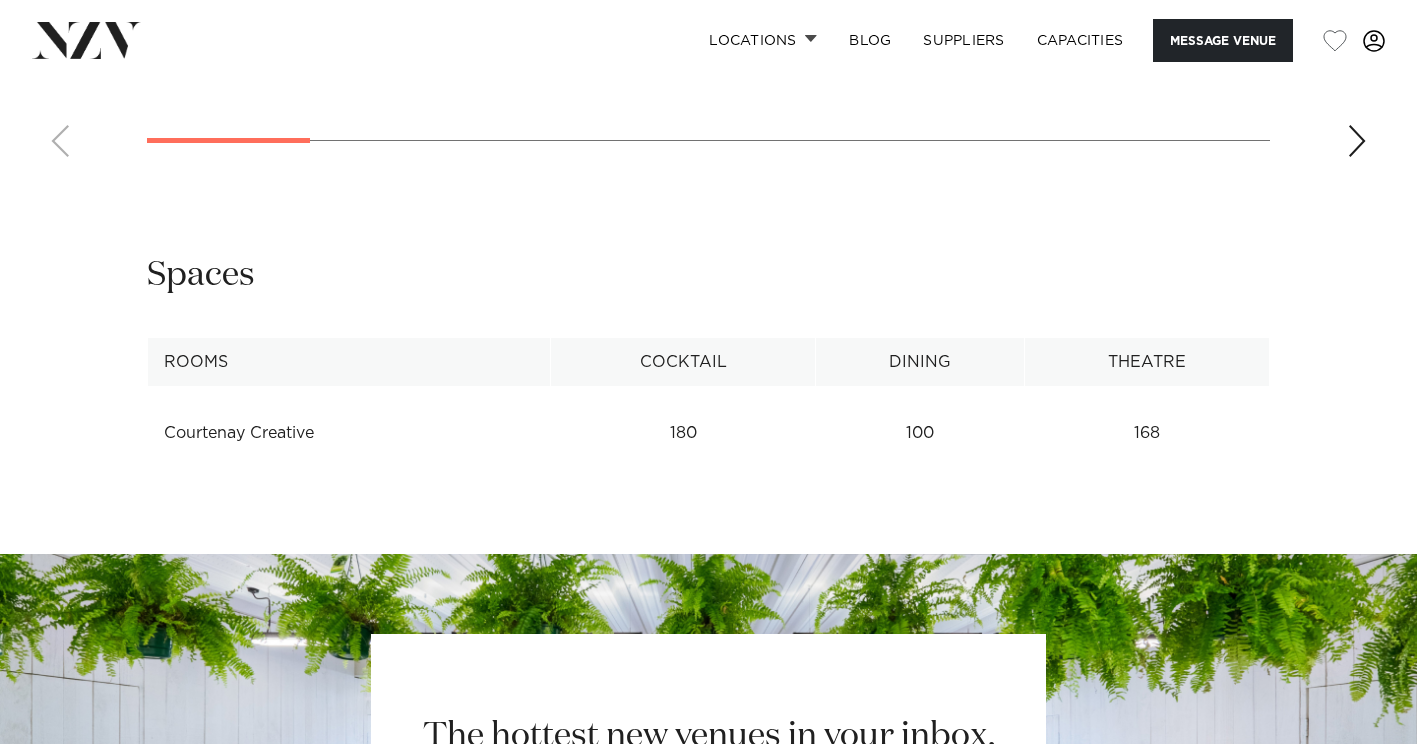 drag, startPoint x: 0, startPoint y: 0, endPoint x: 593, endPoint y: 208, distance: 628.421 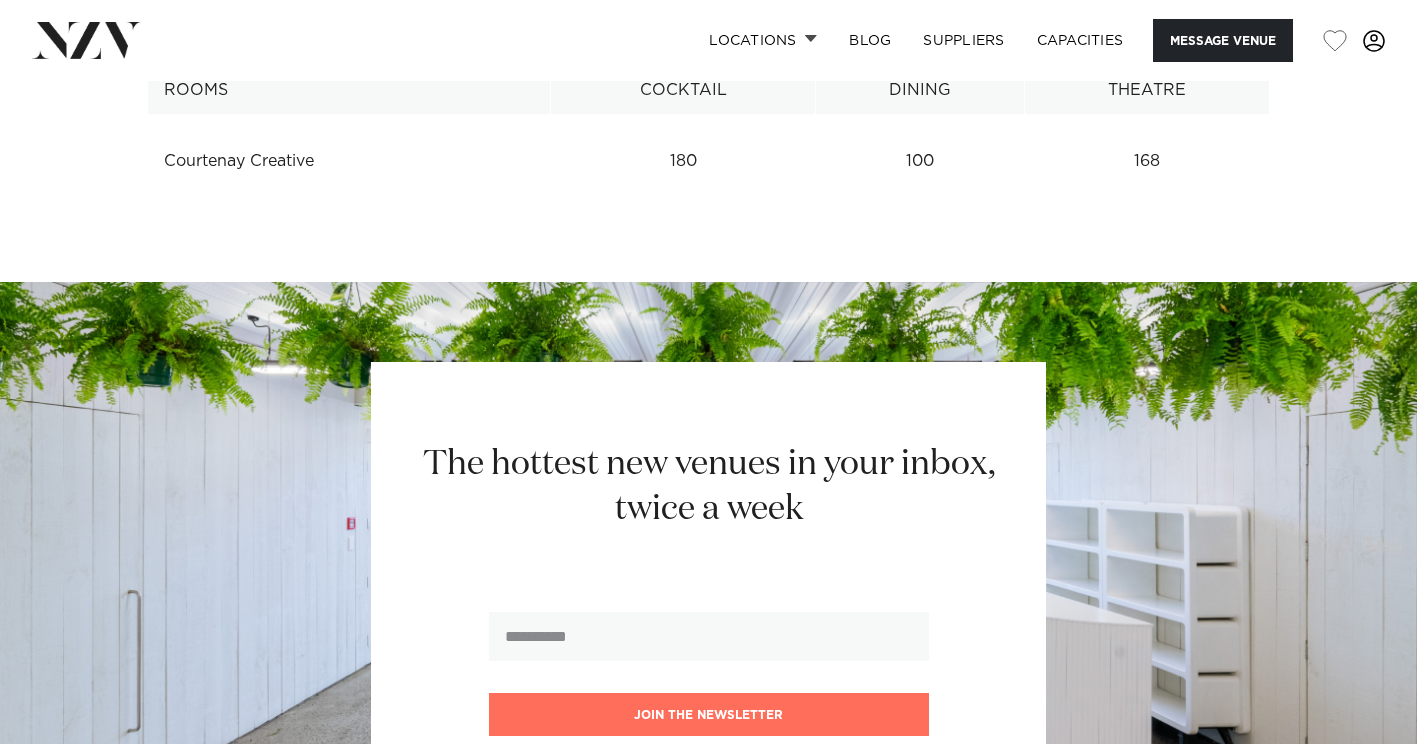 scroll, scrollTop: 2524, scrollLeft: 0, axis: vertical 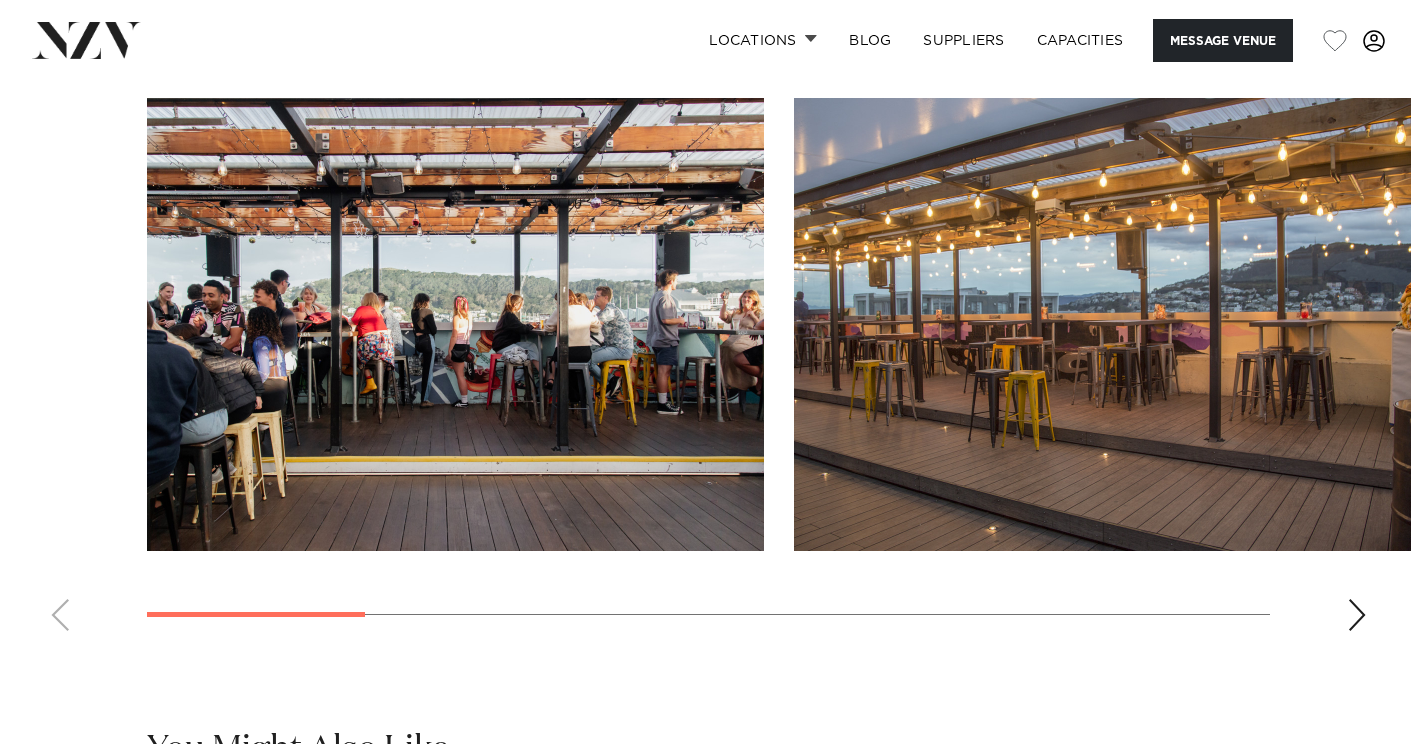 click at bounding box center (1357, 615) 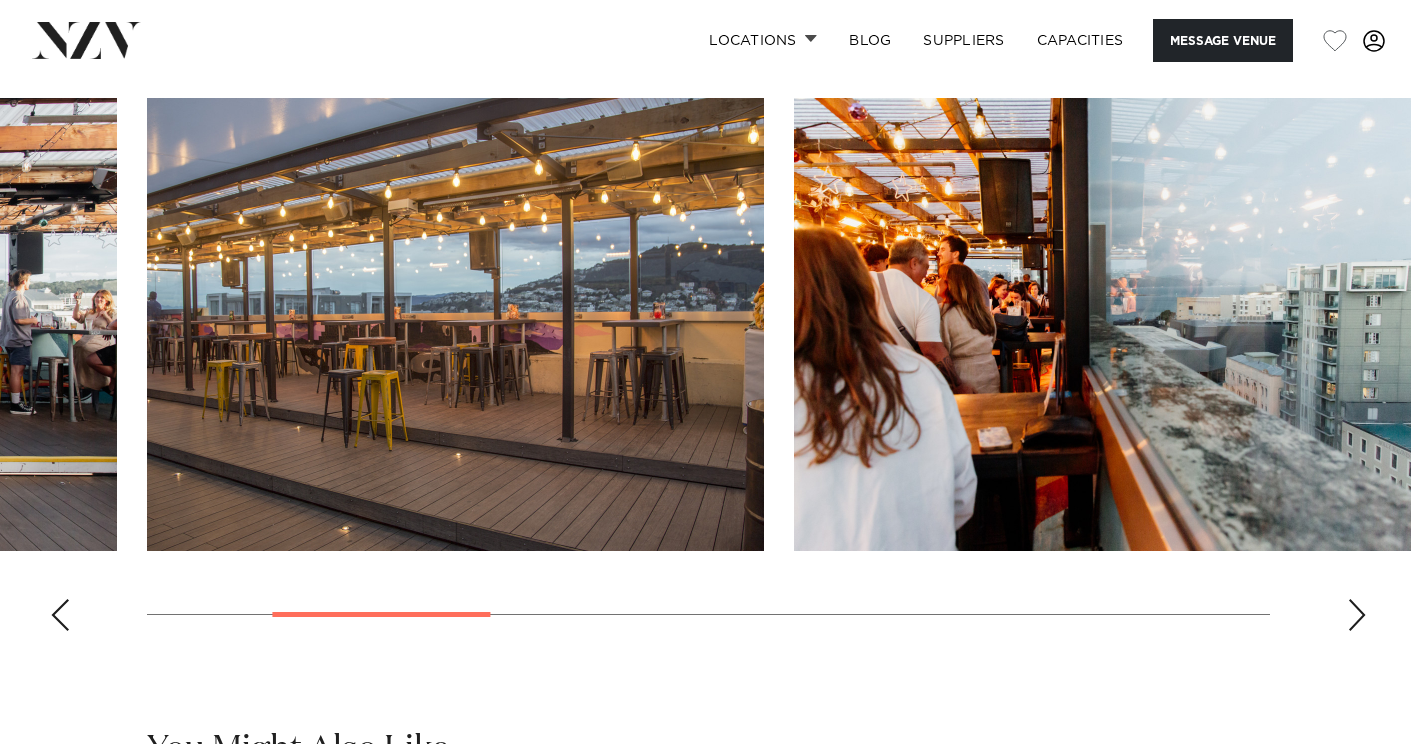 click at bounding box center [1357, 615] 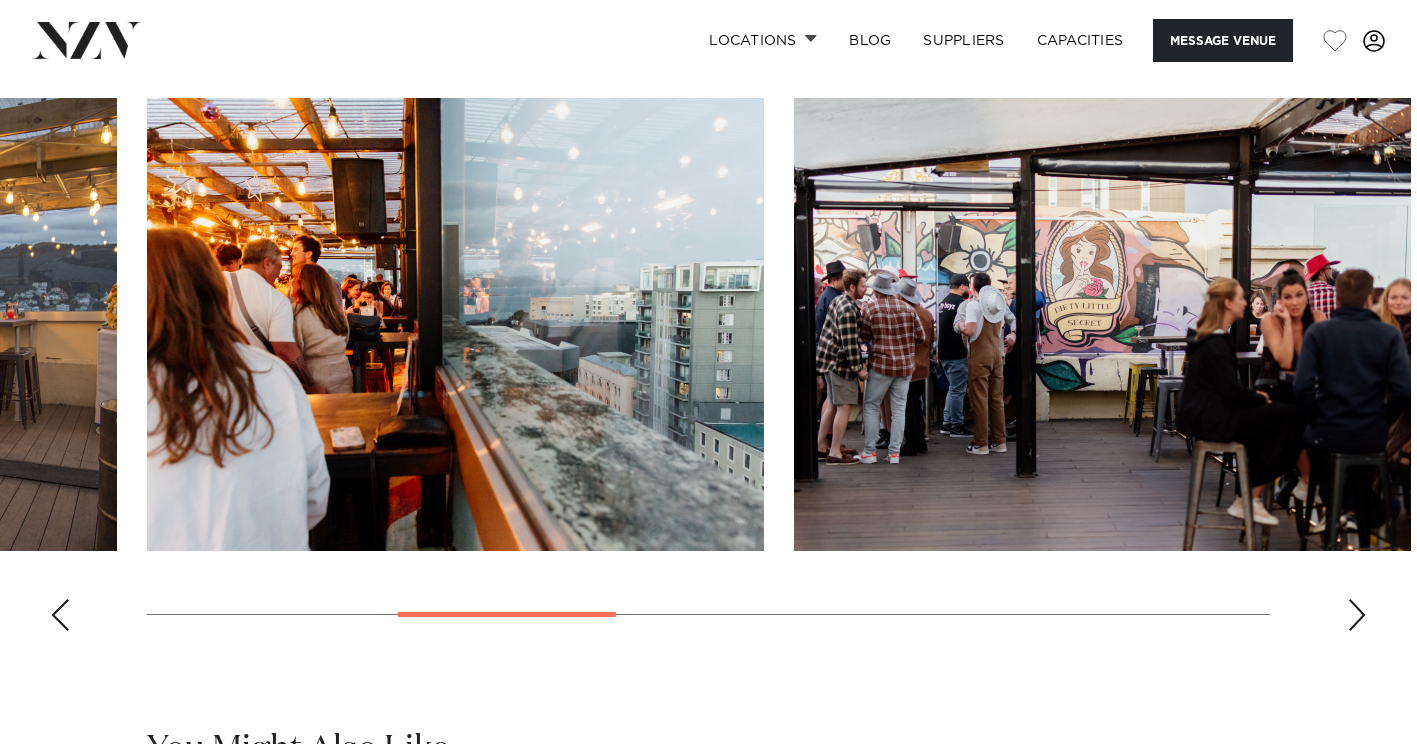click at bounding box center [1357, 615] 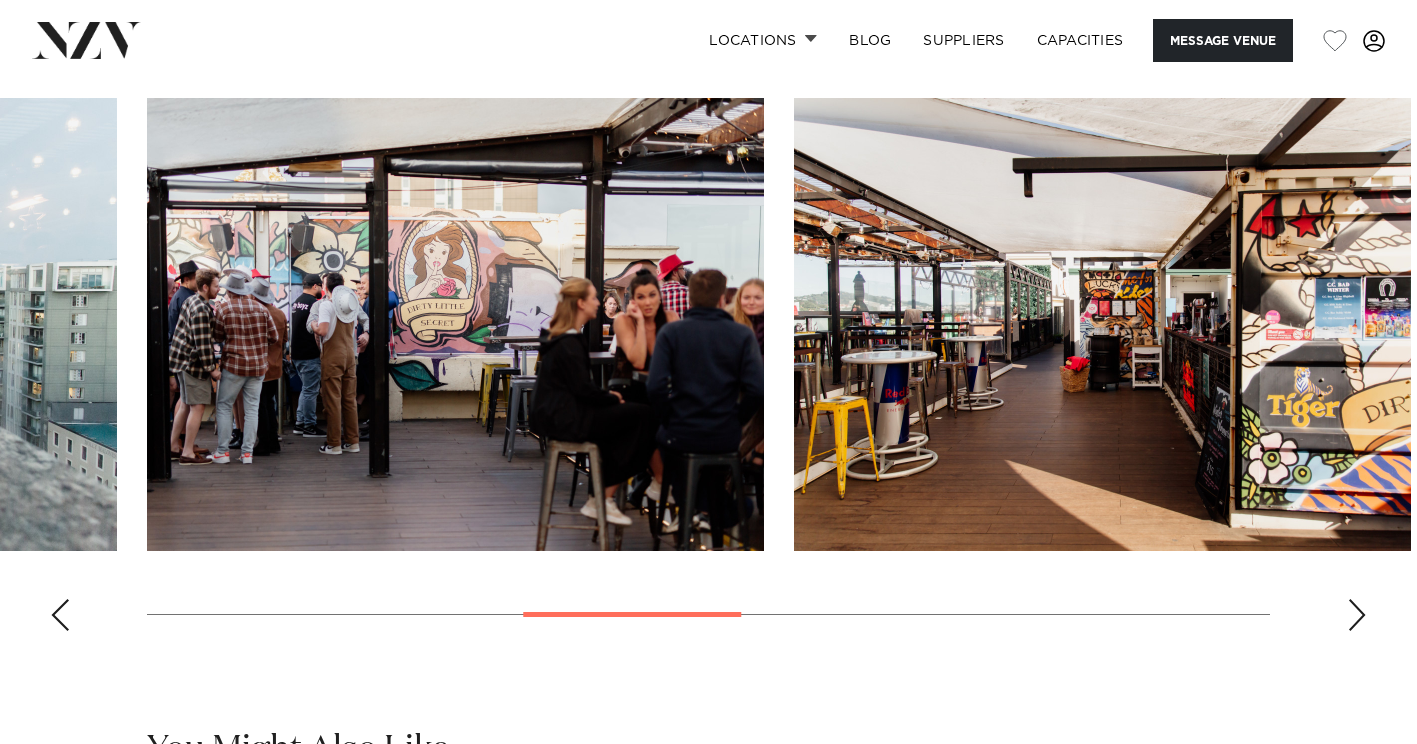 click at bounding box center (1357, 615) 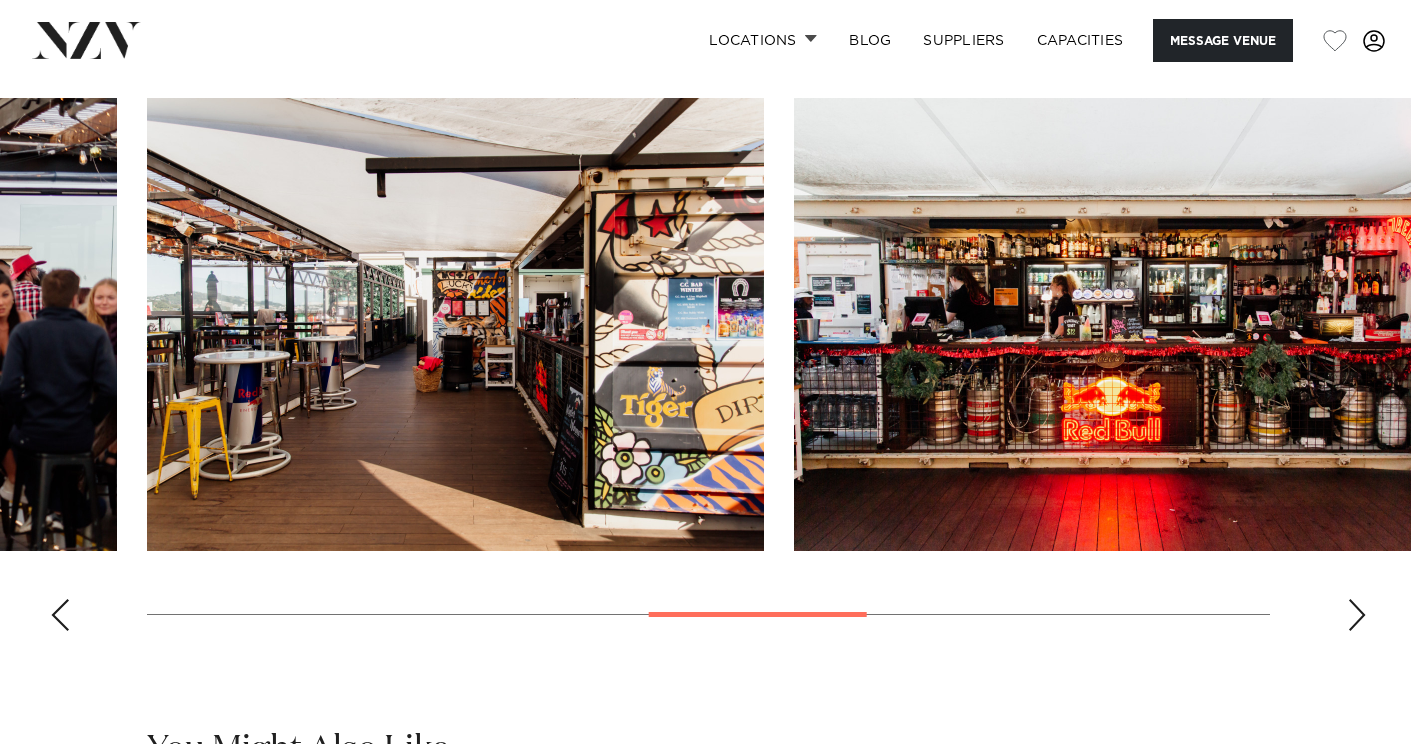 click at bounding box center [1357, 615] 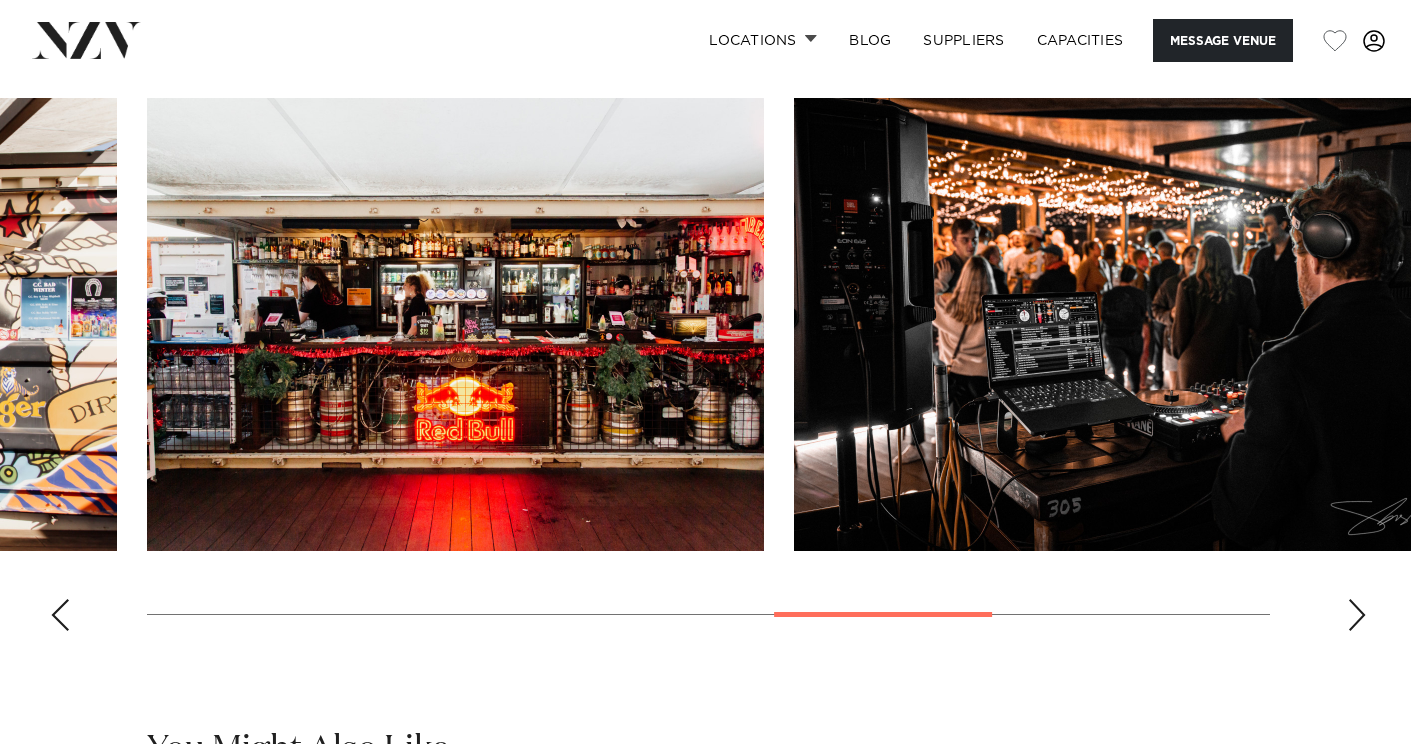 click at bounding box center (1357, 615) 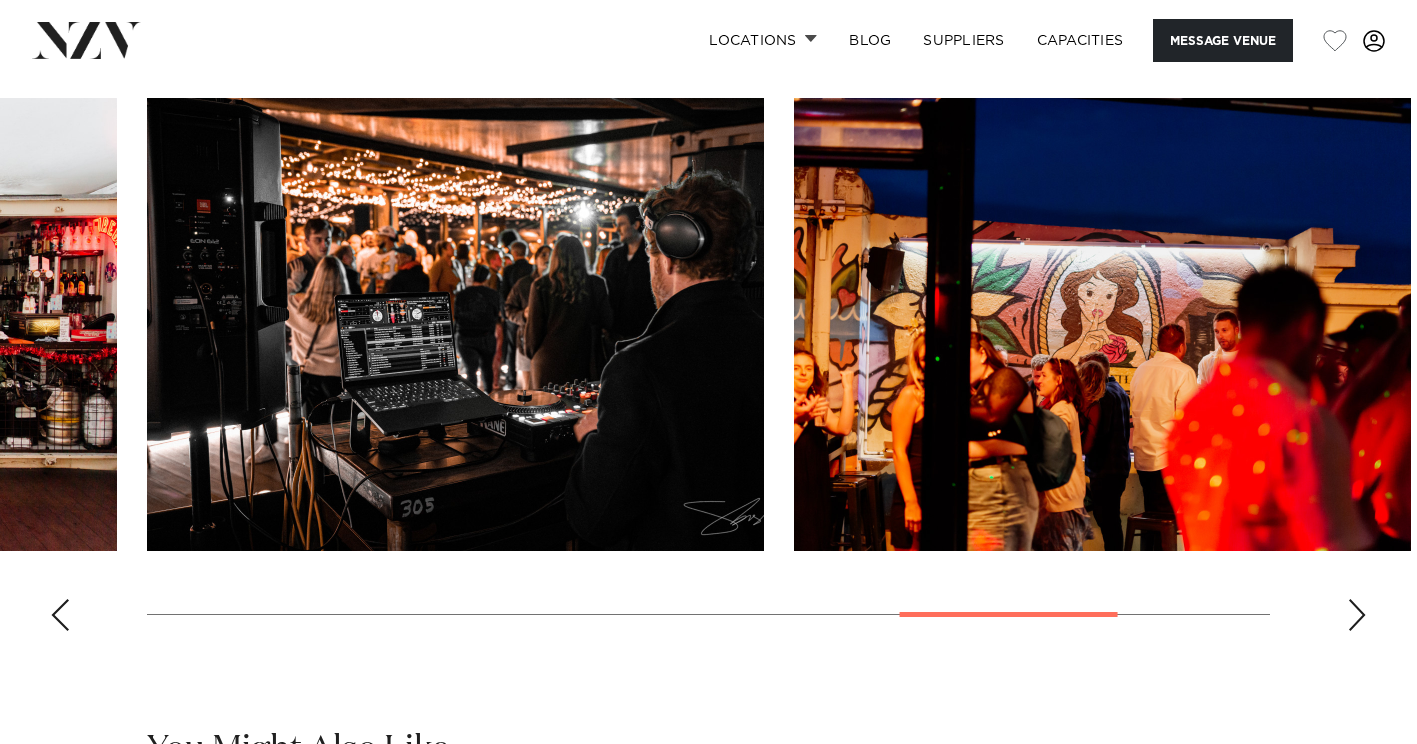 click at bounding box center [1357, 615] 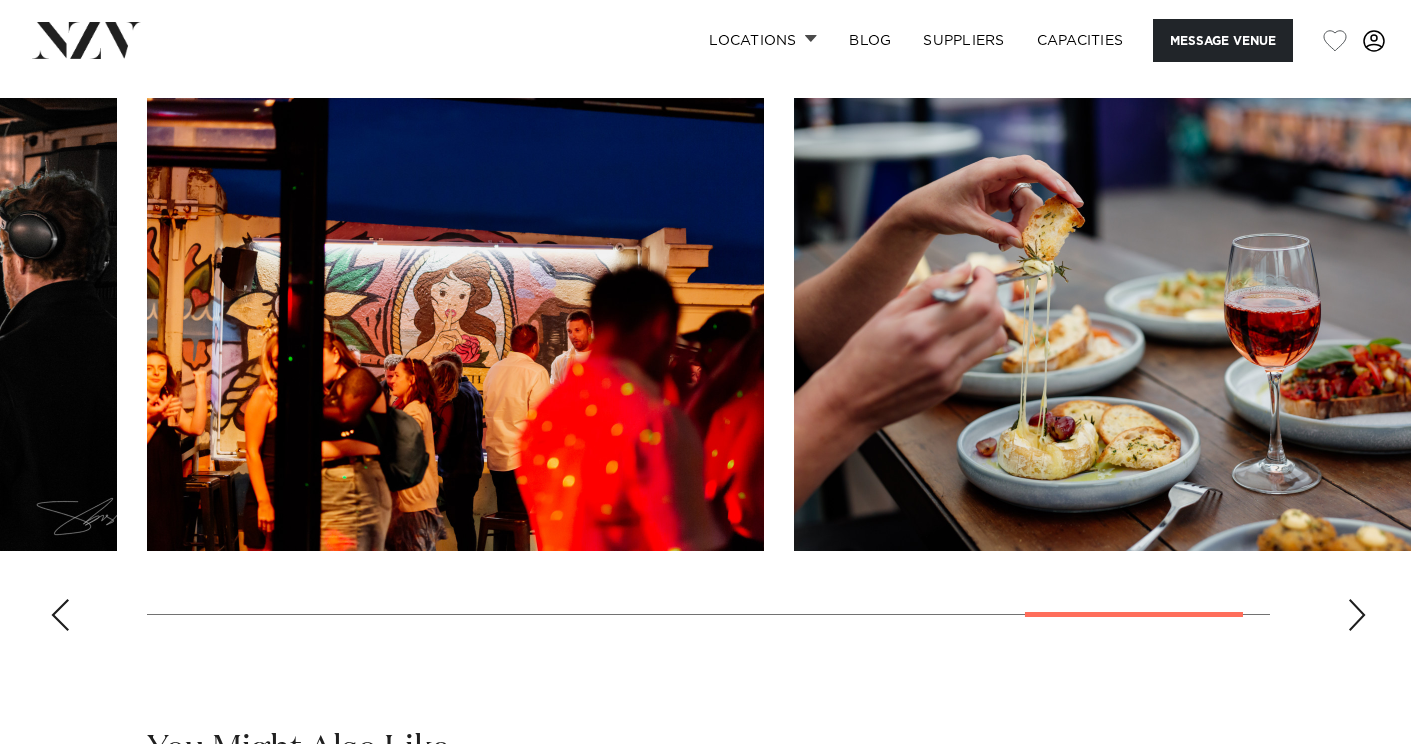 click at bounding box center [1357, 615] 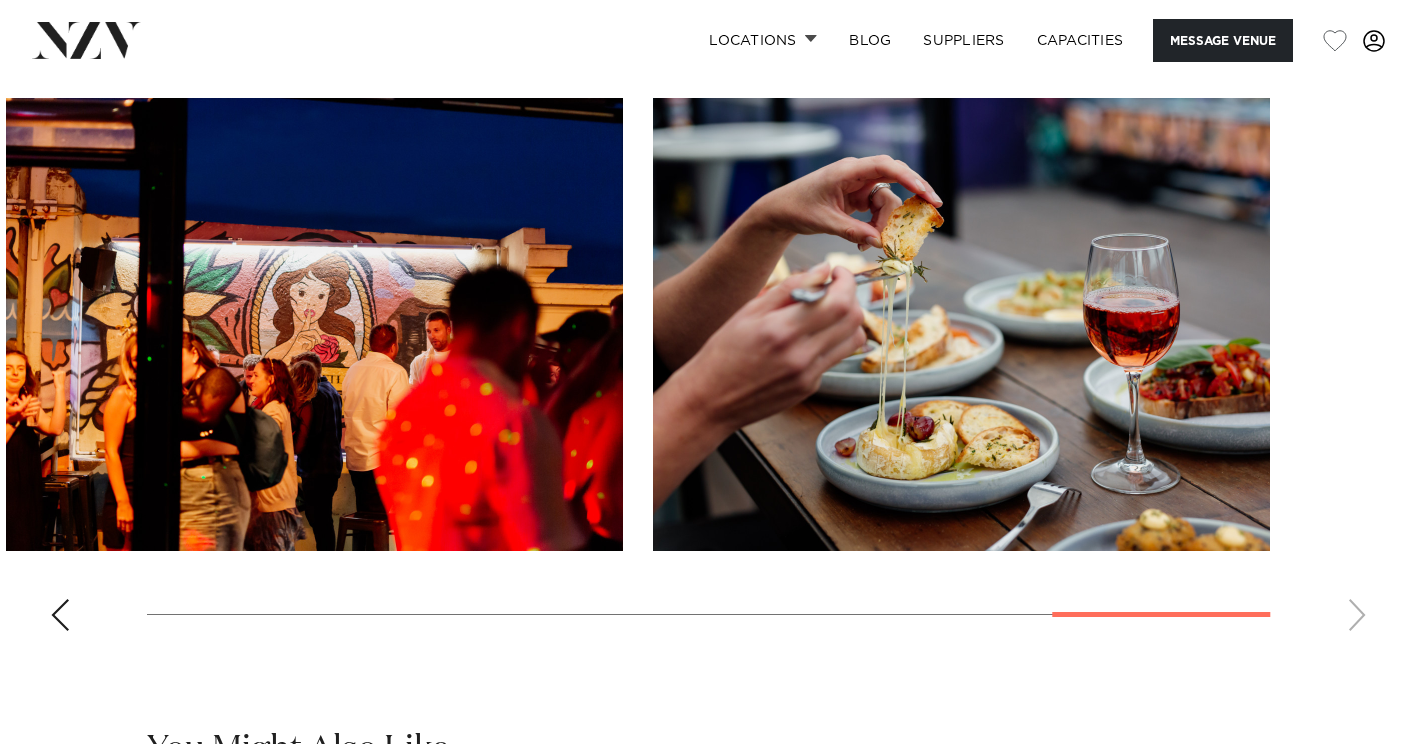 click at bounding box center [708, 372] 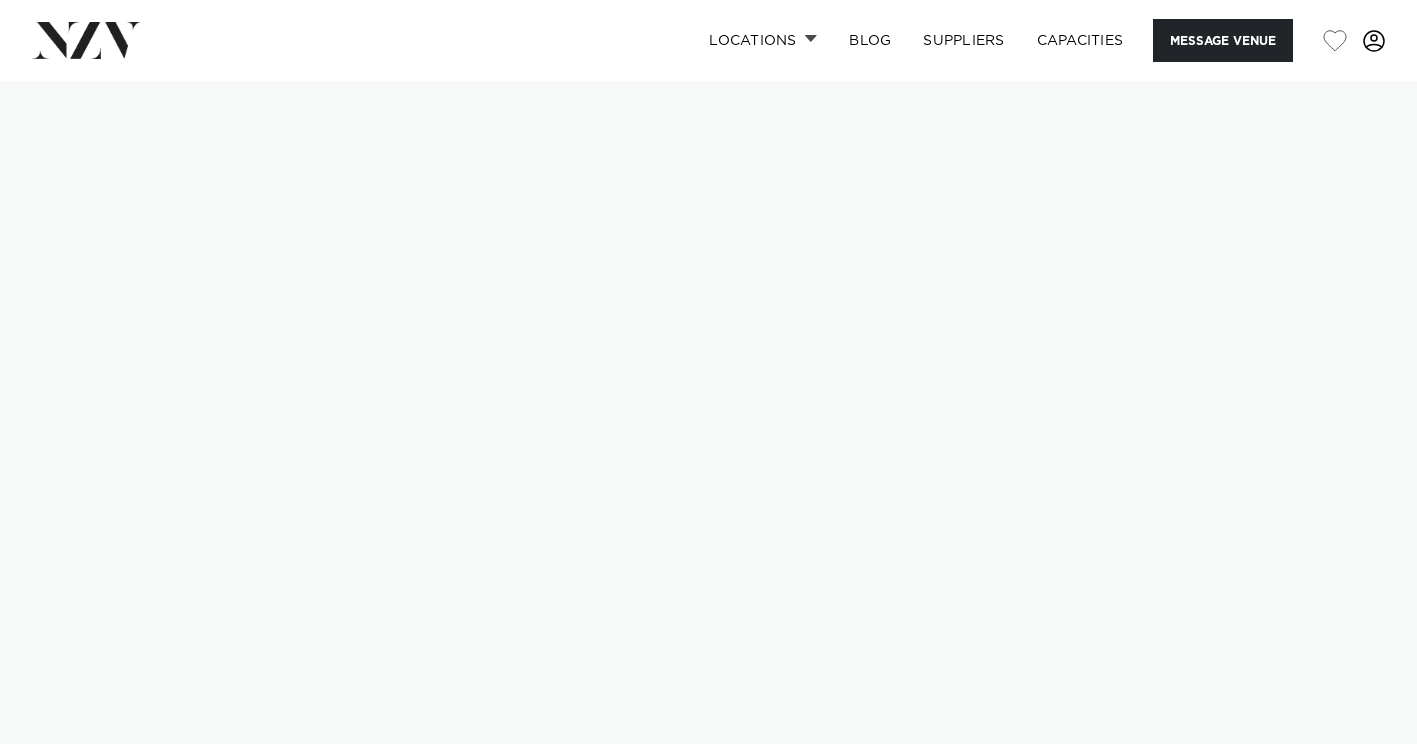 scroll, scrollTop: 0, scrollLeft: 0, axis: both 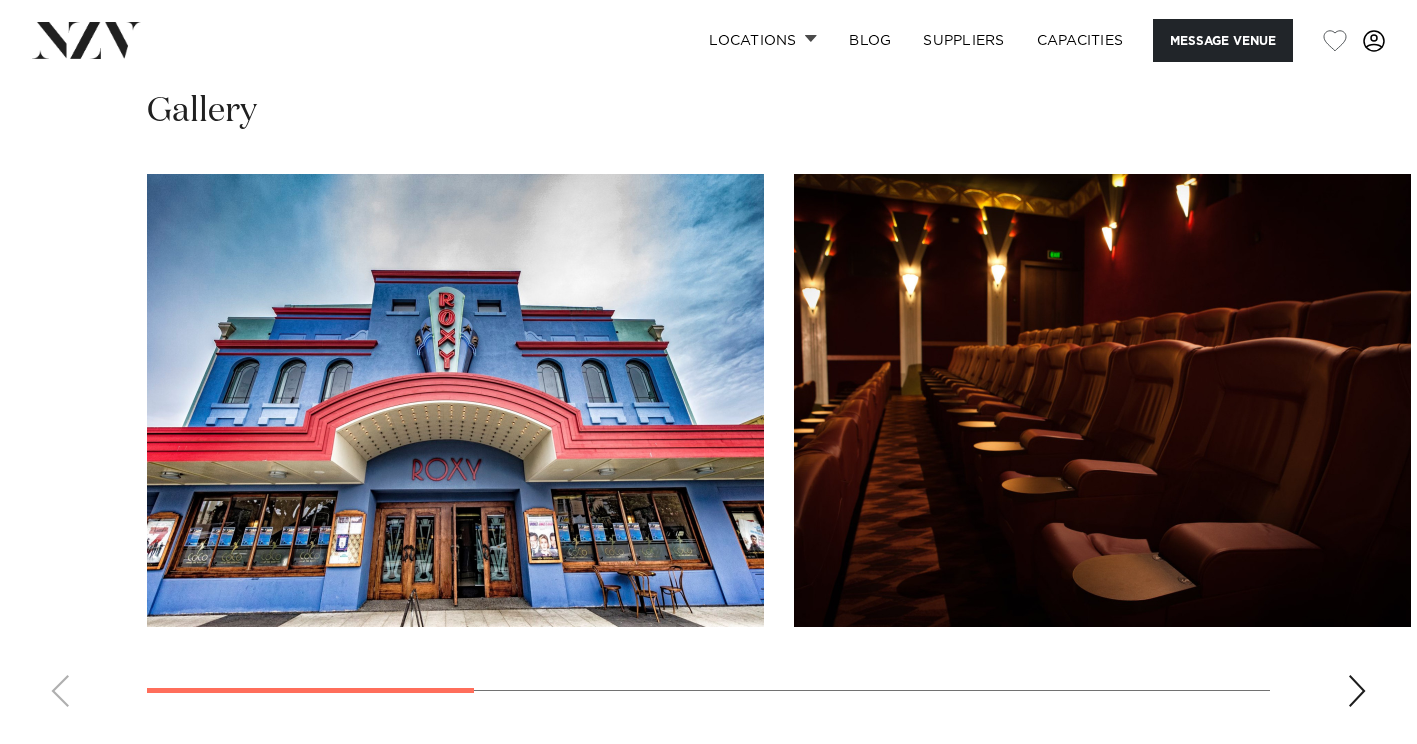 click at bounding box center [1357, 691] 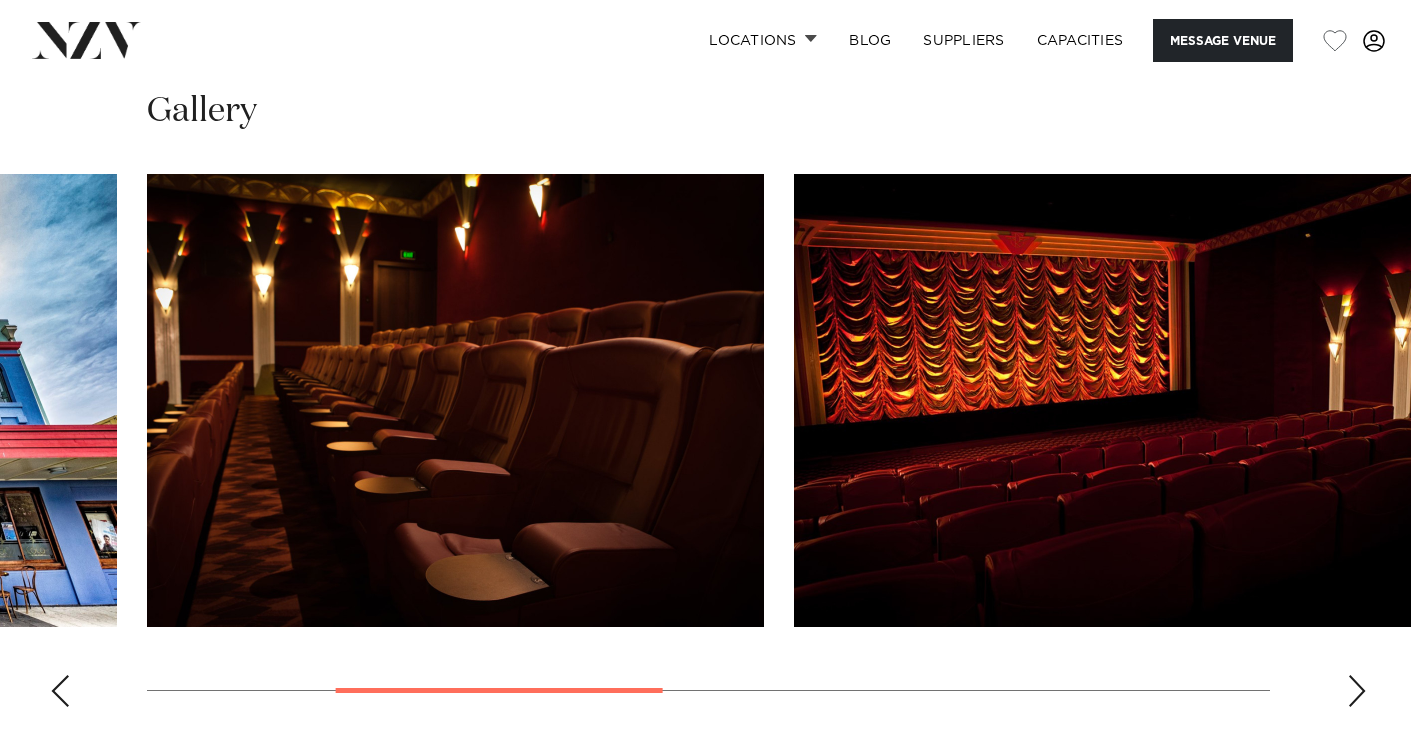 click at bounding box center (1357, 691) 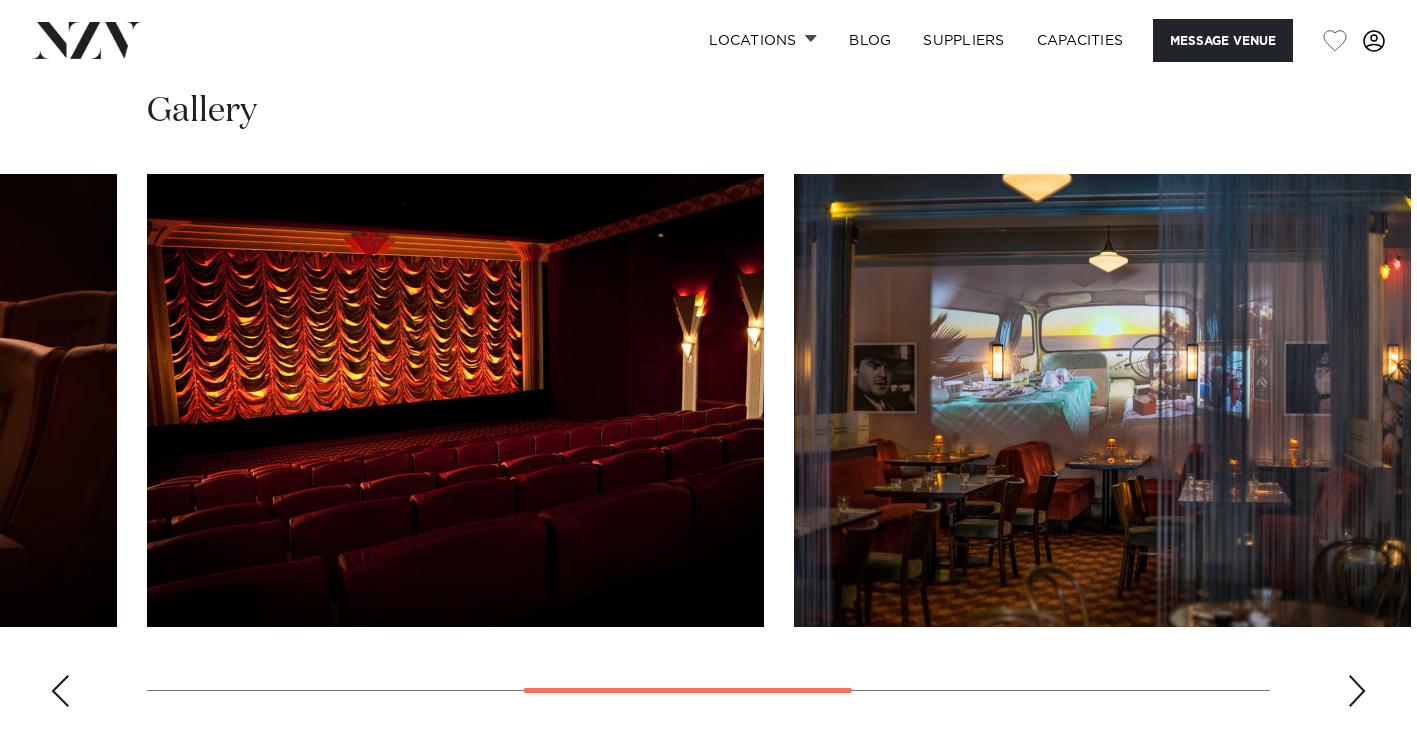 click at bounding box center (1357, 691) 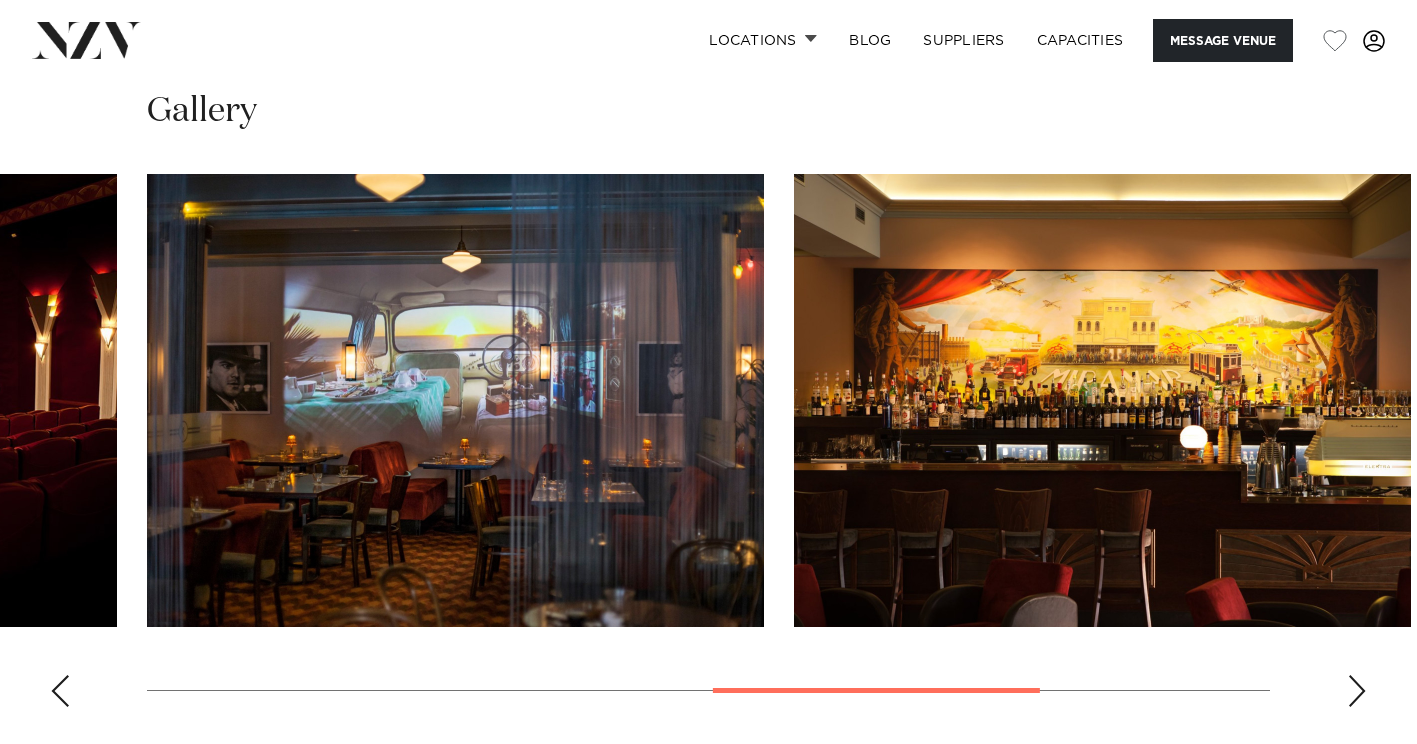 click at bounding box center (1357, 691) 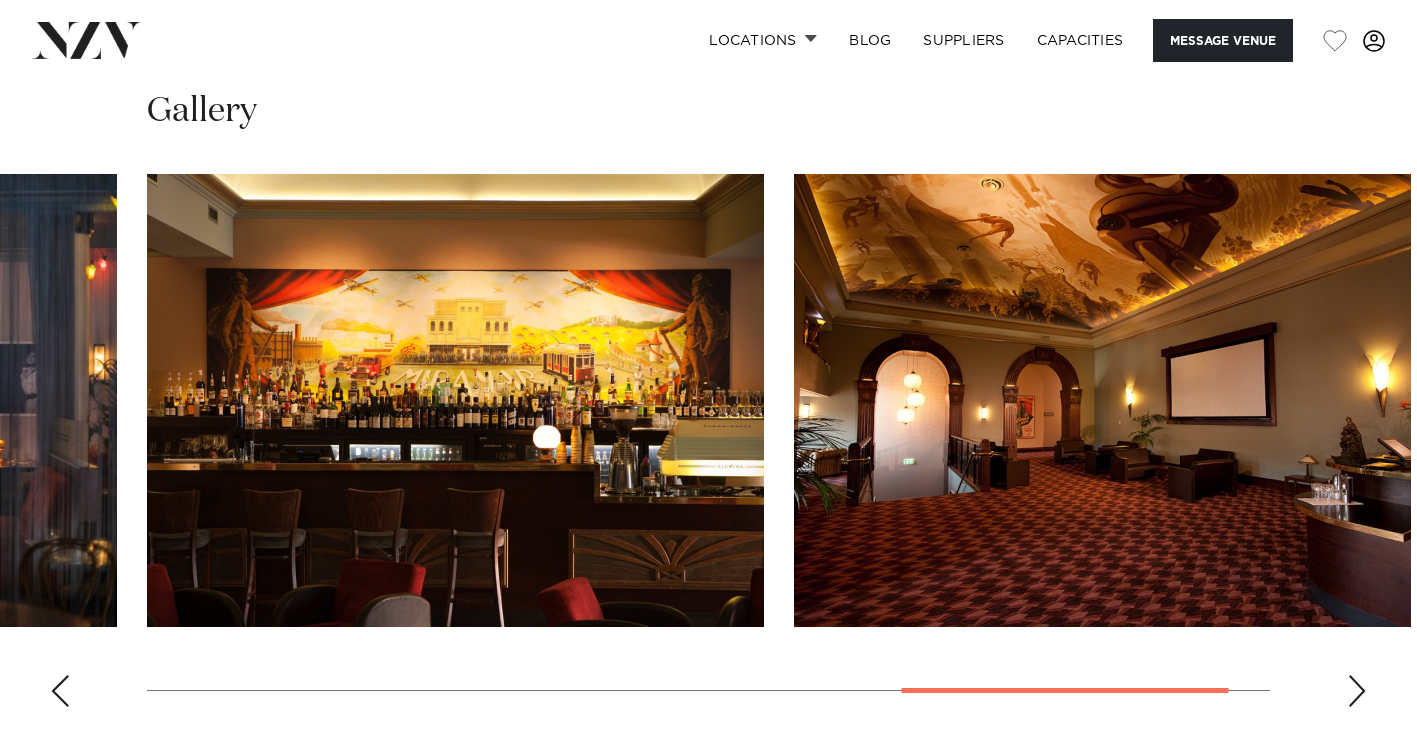 click at bounding box center (1357, 691) 